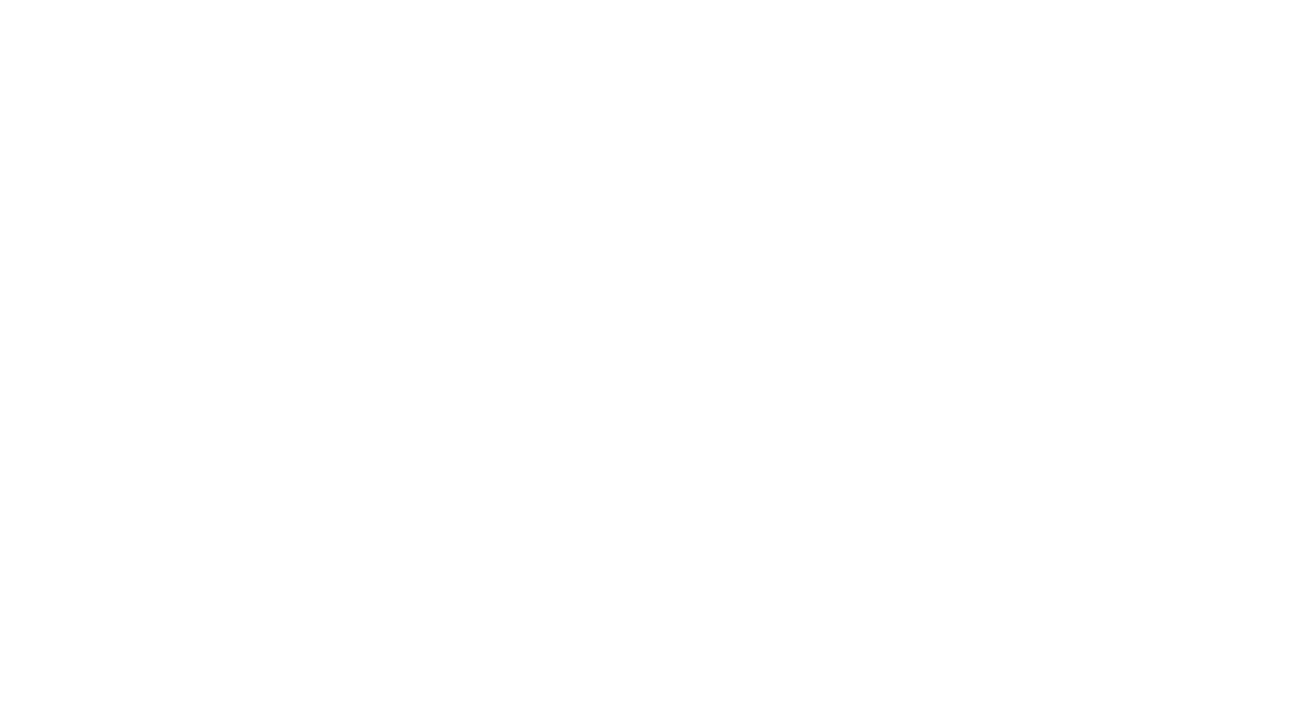 scroll, scrollTop: 0, scrollLeft: 0, axis: both 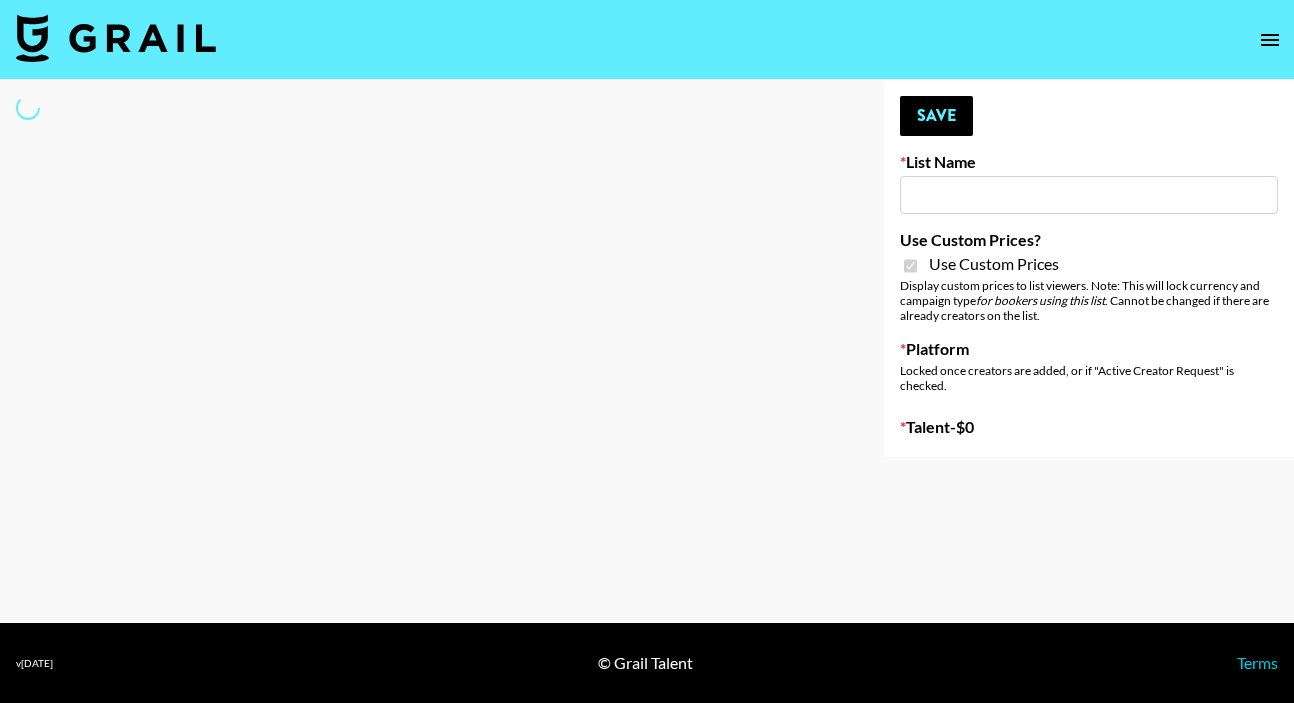 type on "Soapbox (22nd July)" 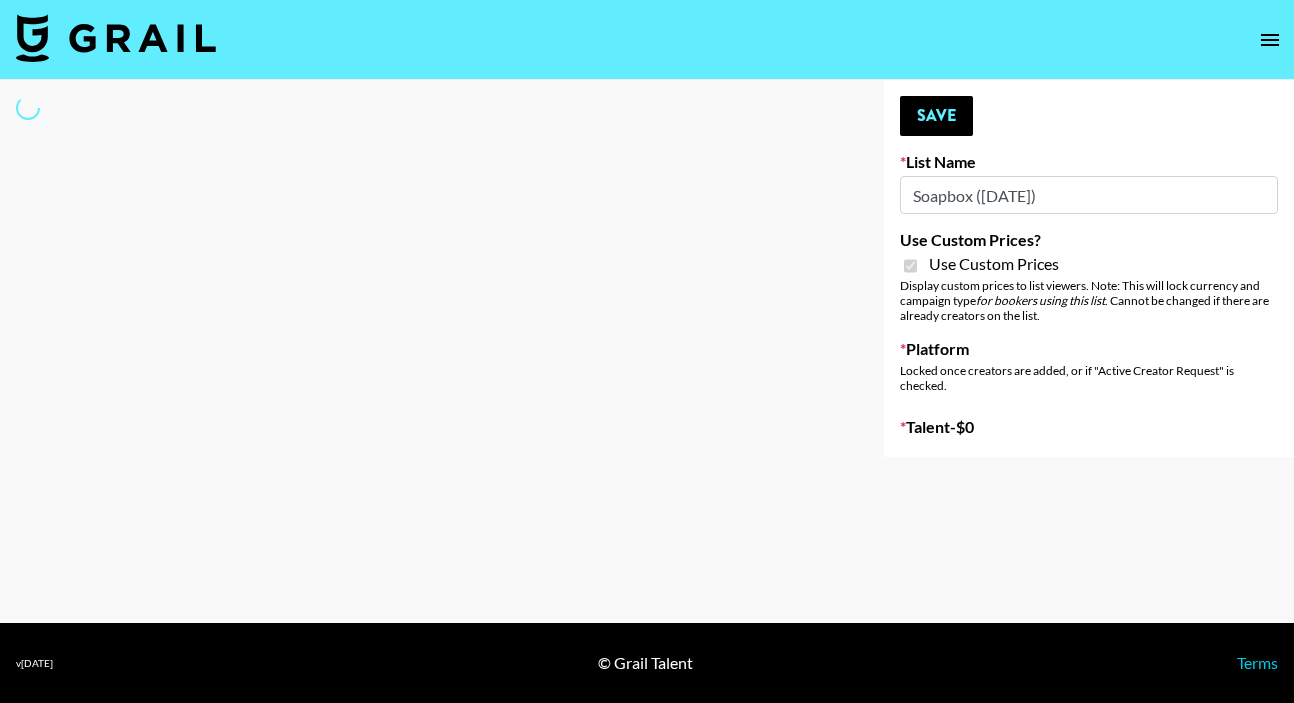 select on "Brand" 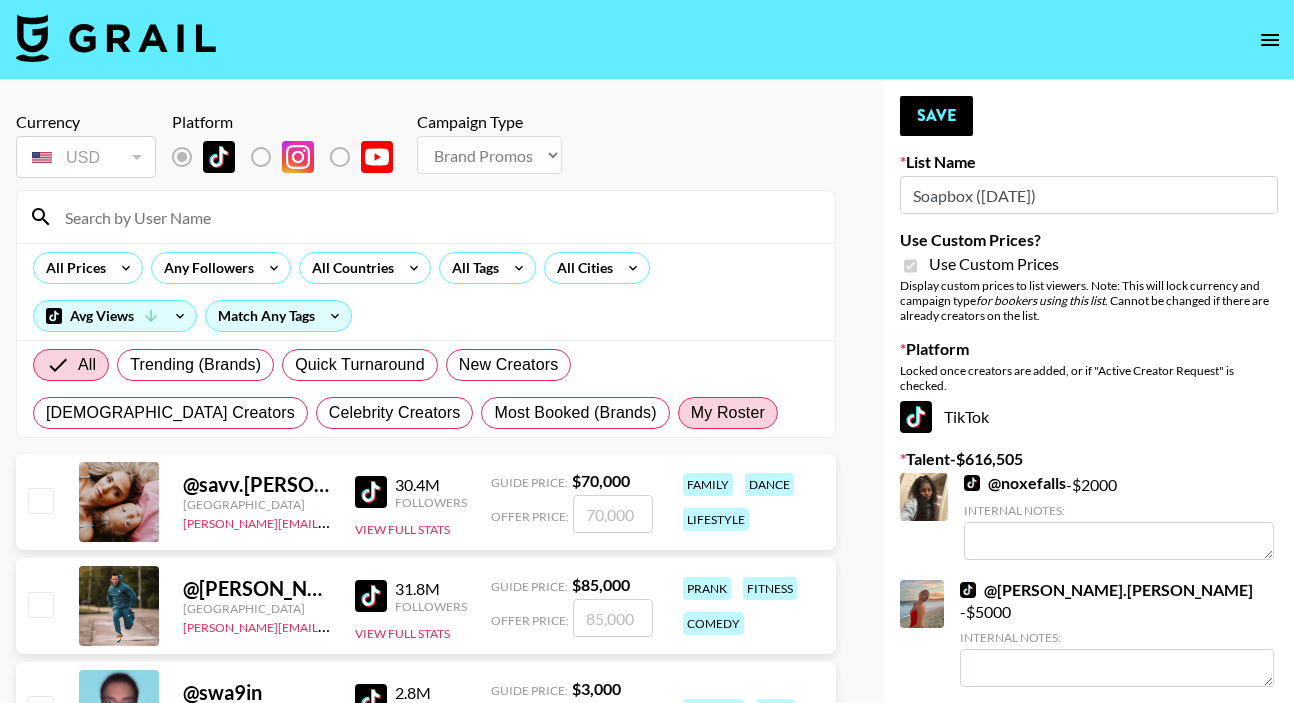 click on "My Roster" at bounding box center [728, 413] 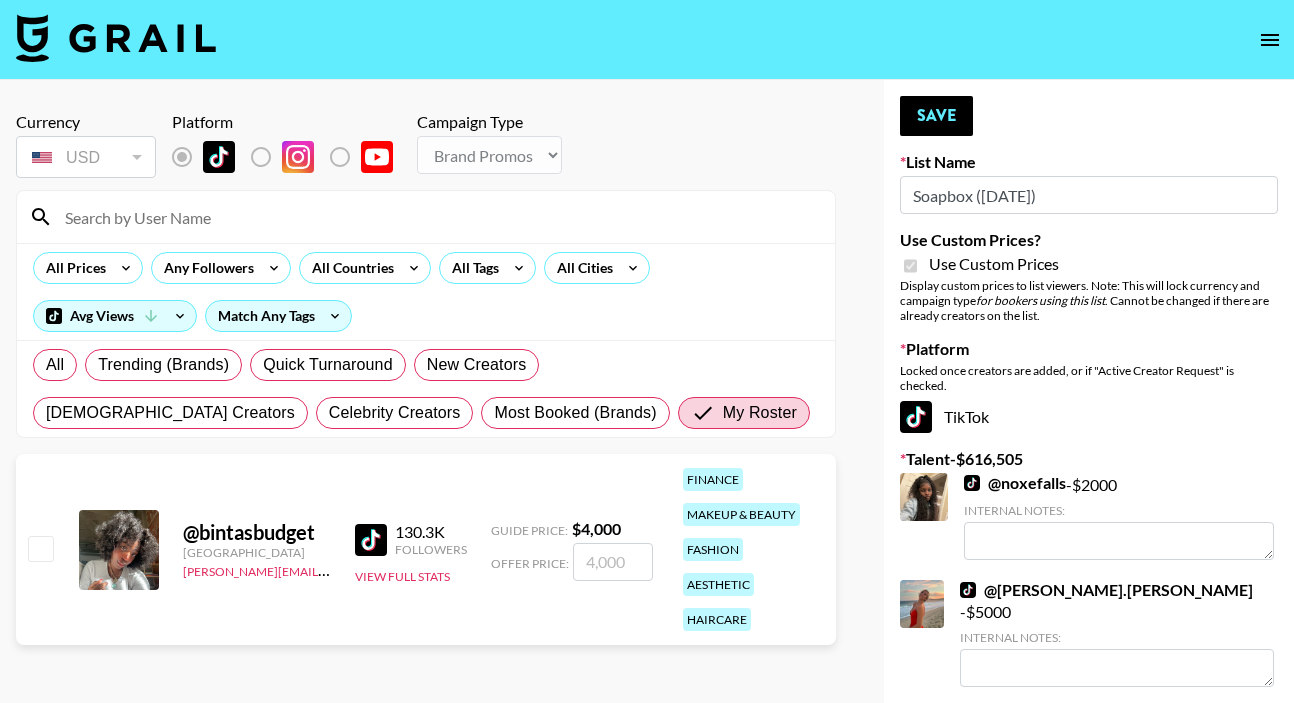 click at bounding box center [40, 548] 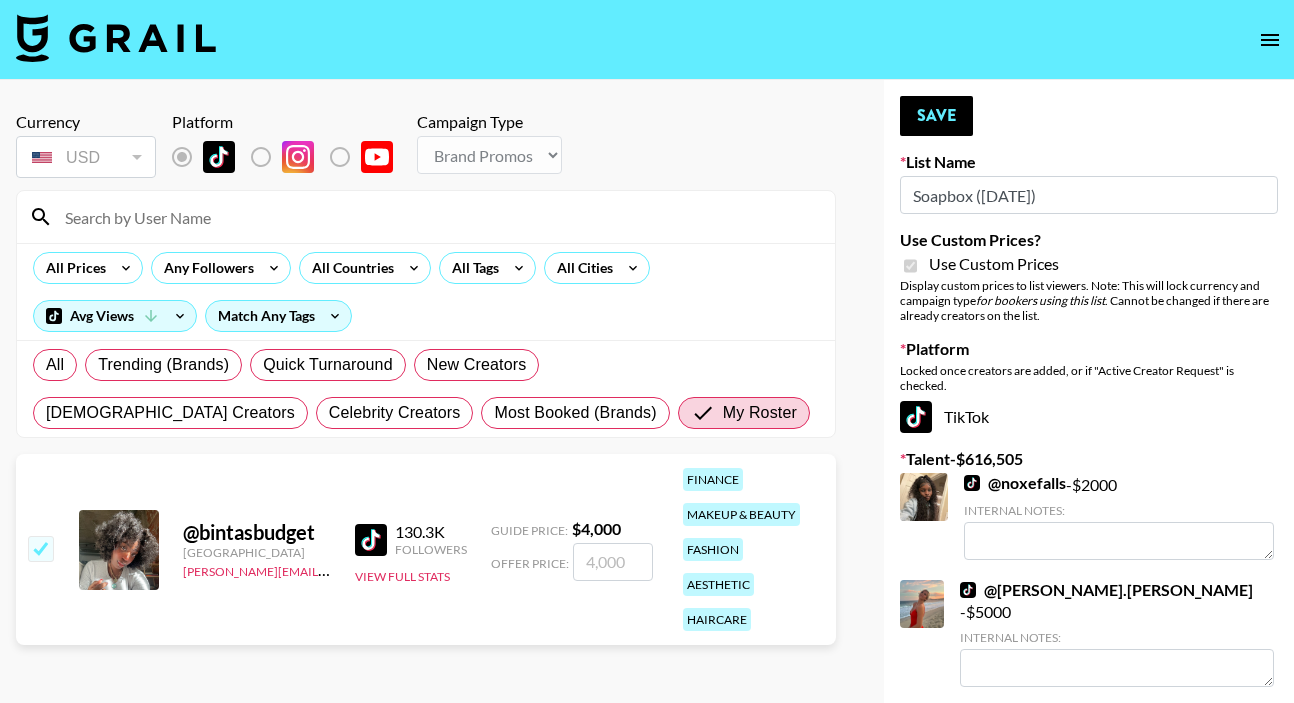 checkbox on "true" 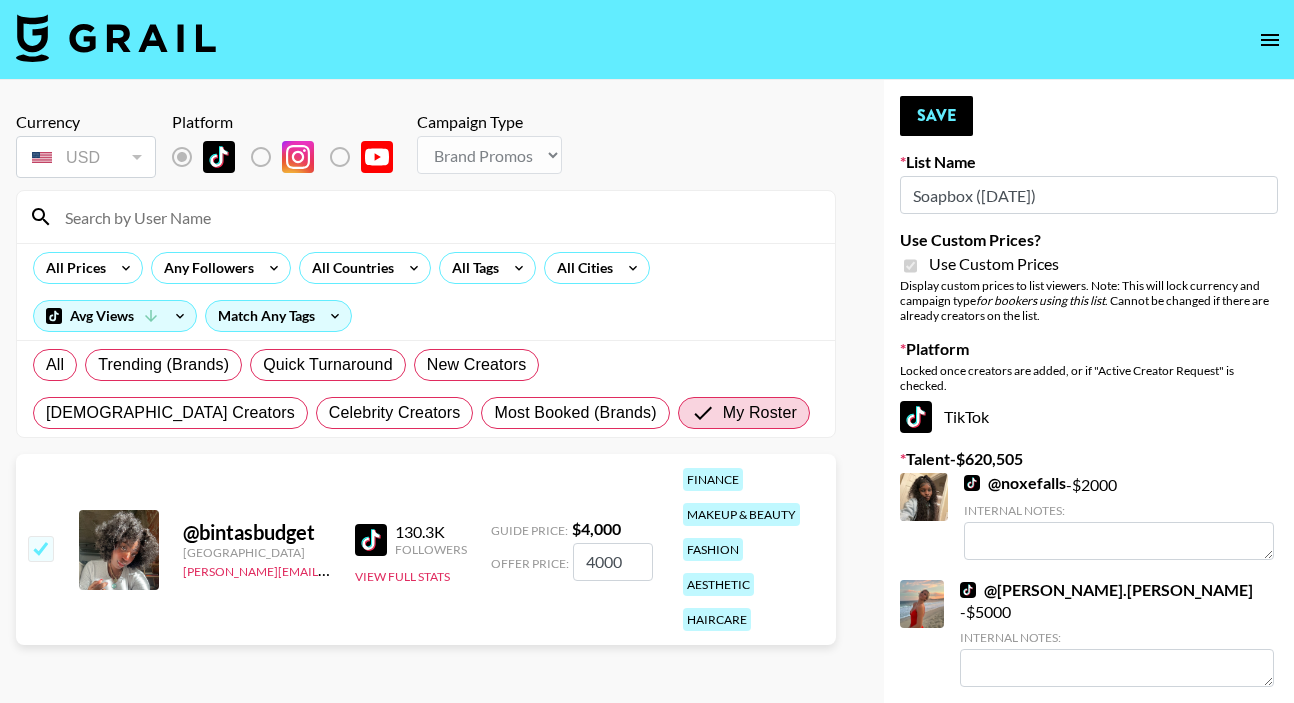 click on "4000" at bounding box center [613, 562] 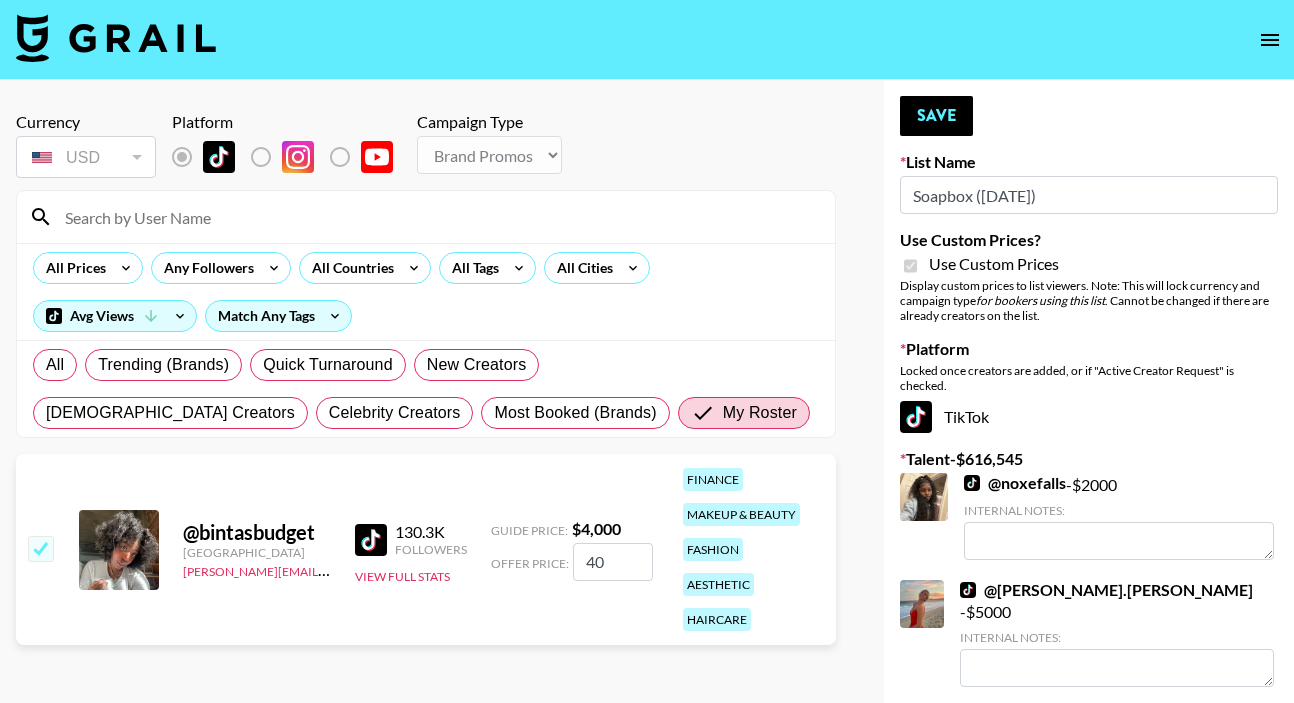 type on "4" 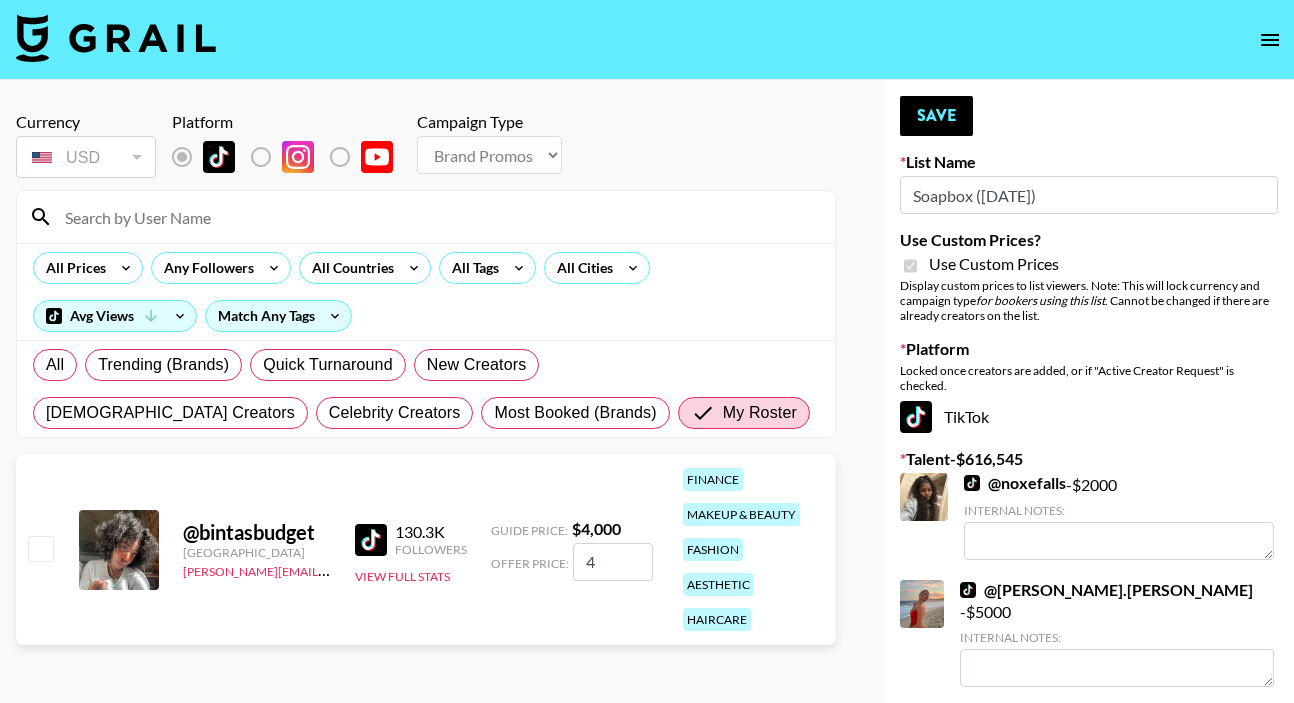 type 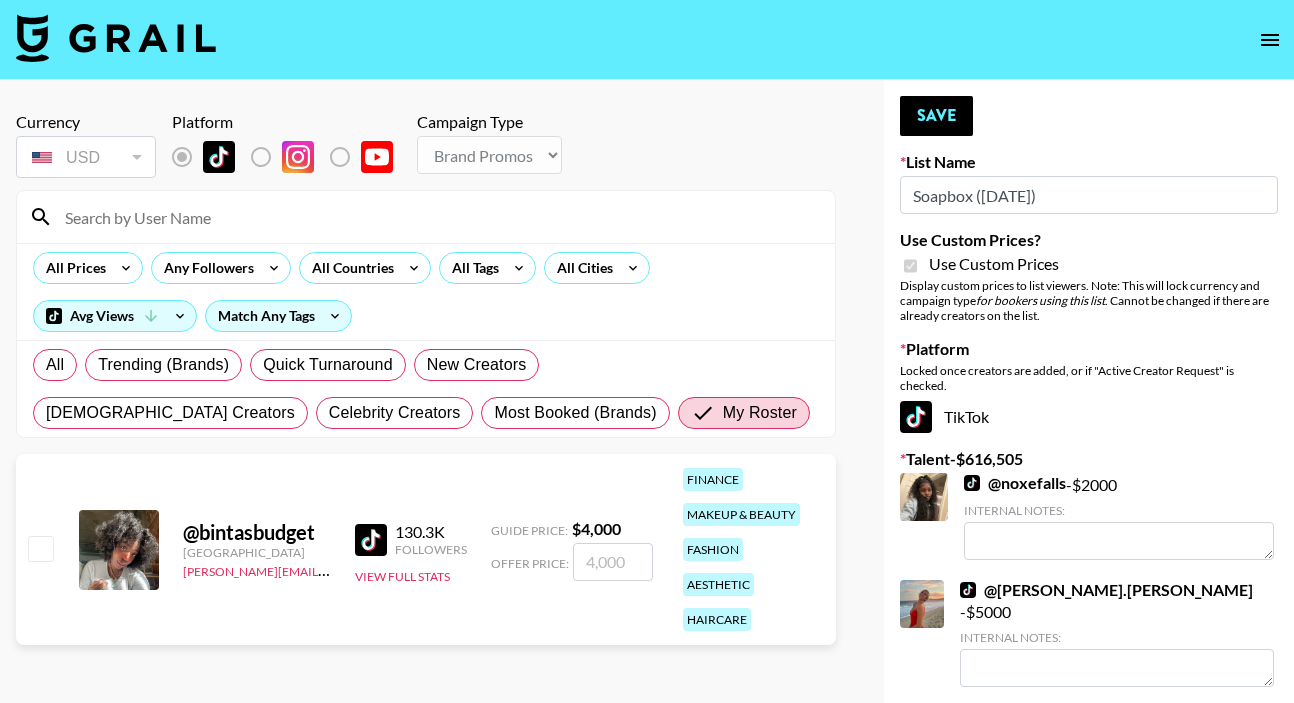 checkbox on "true" 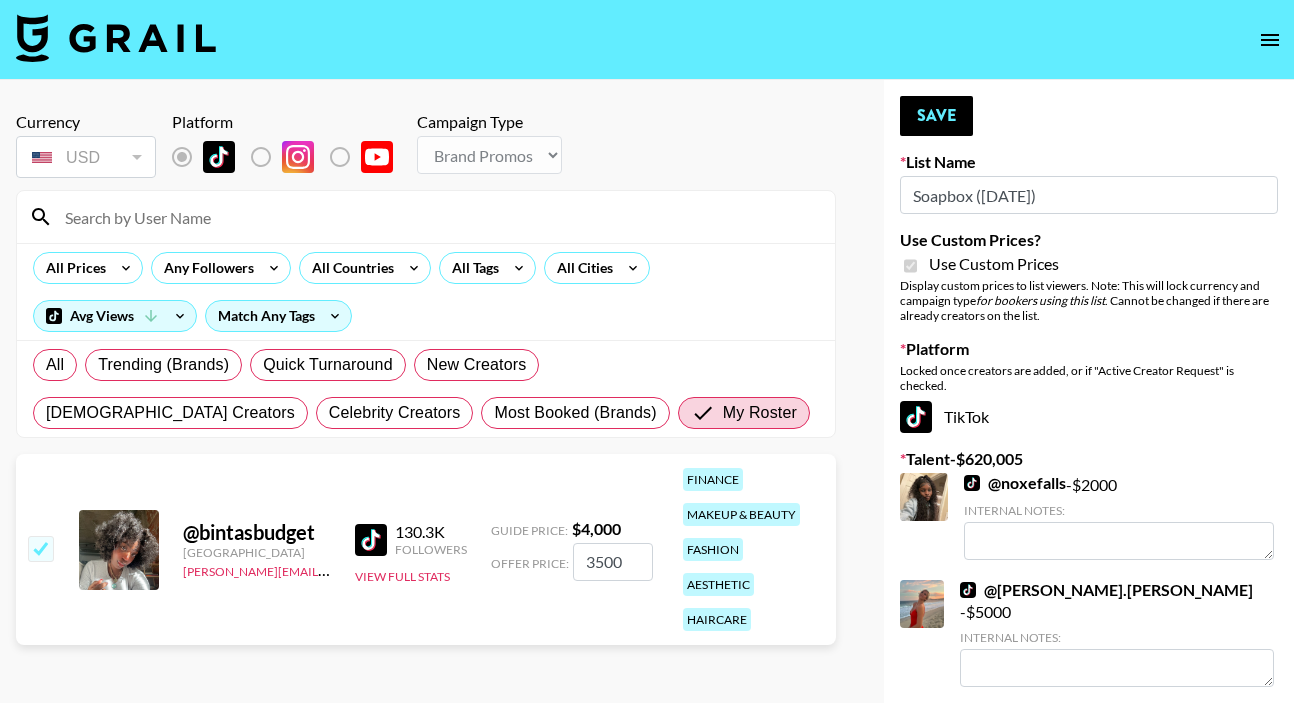 click on "3500" at bounding box center (613, 562) 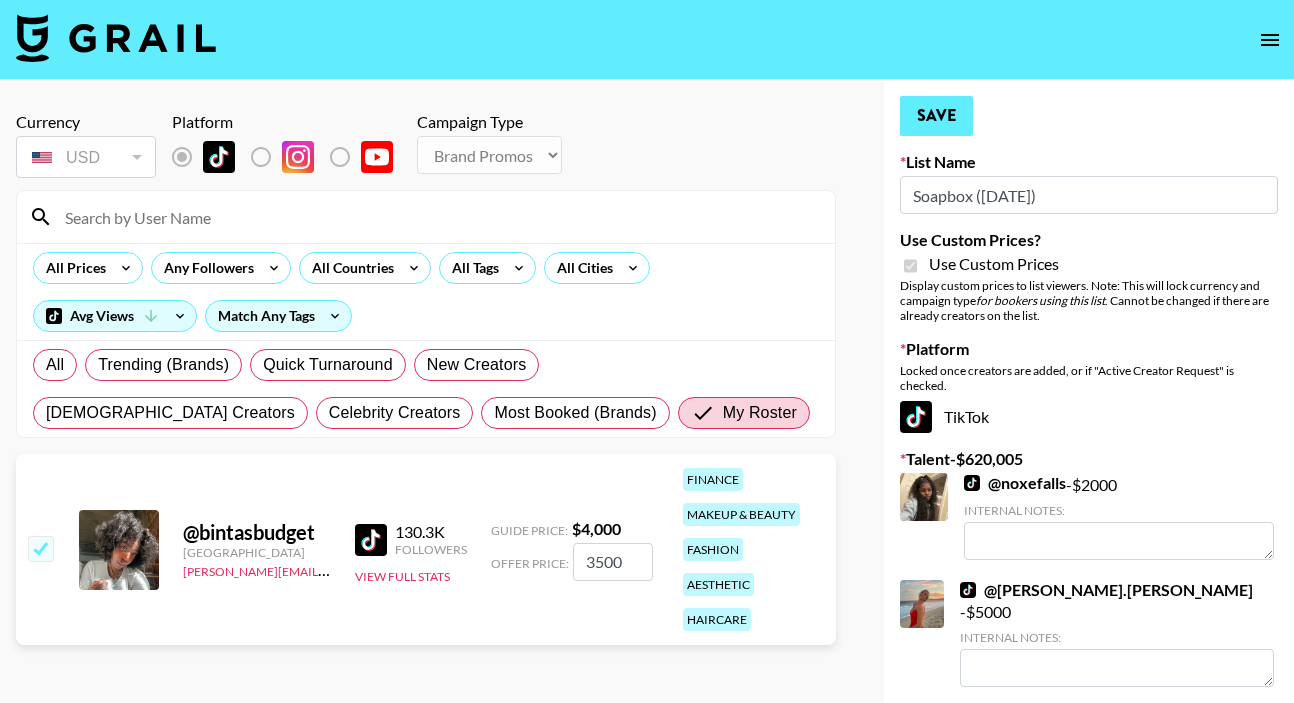 type on "3500" 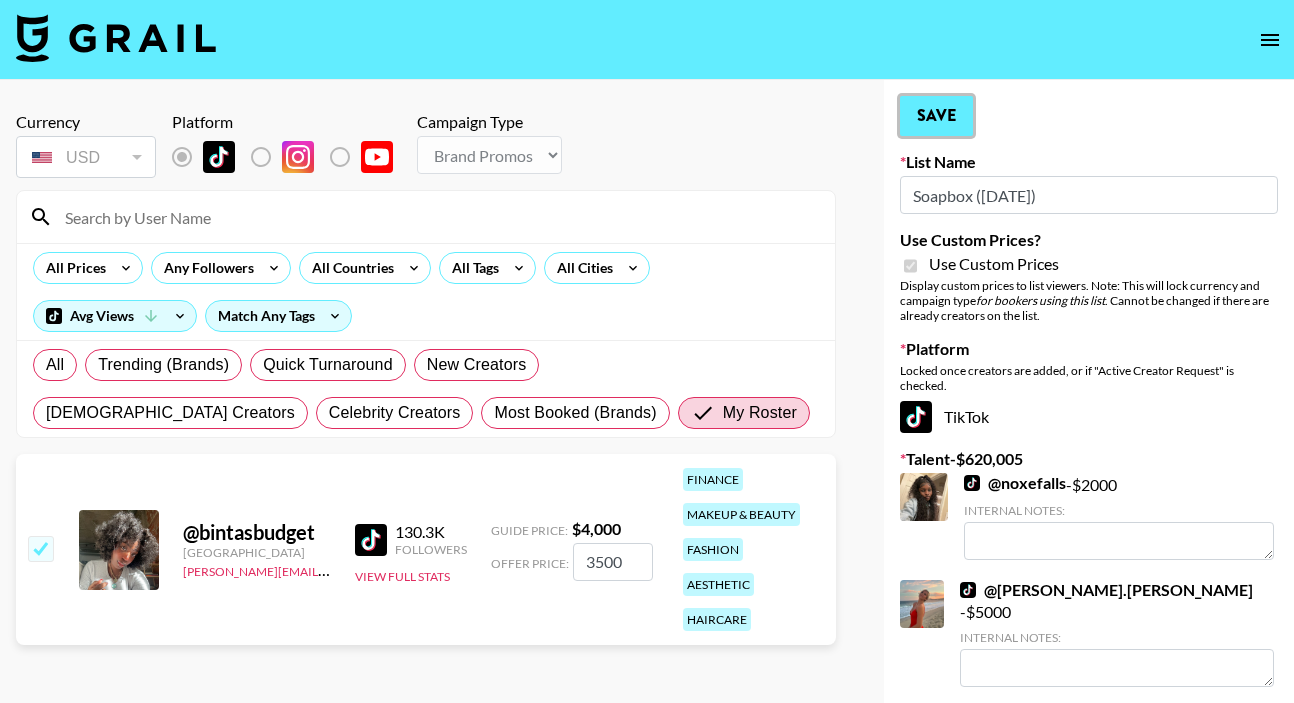 click on "Save" at bounding box center (936, 116) 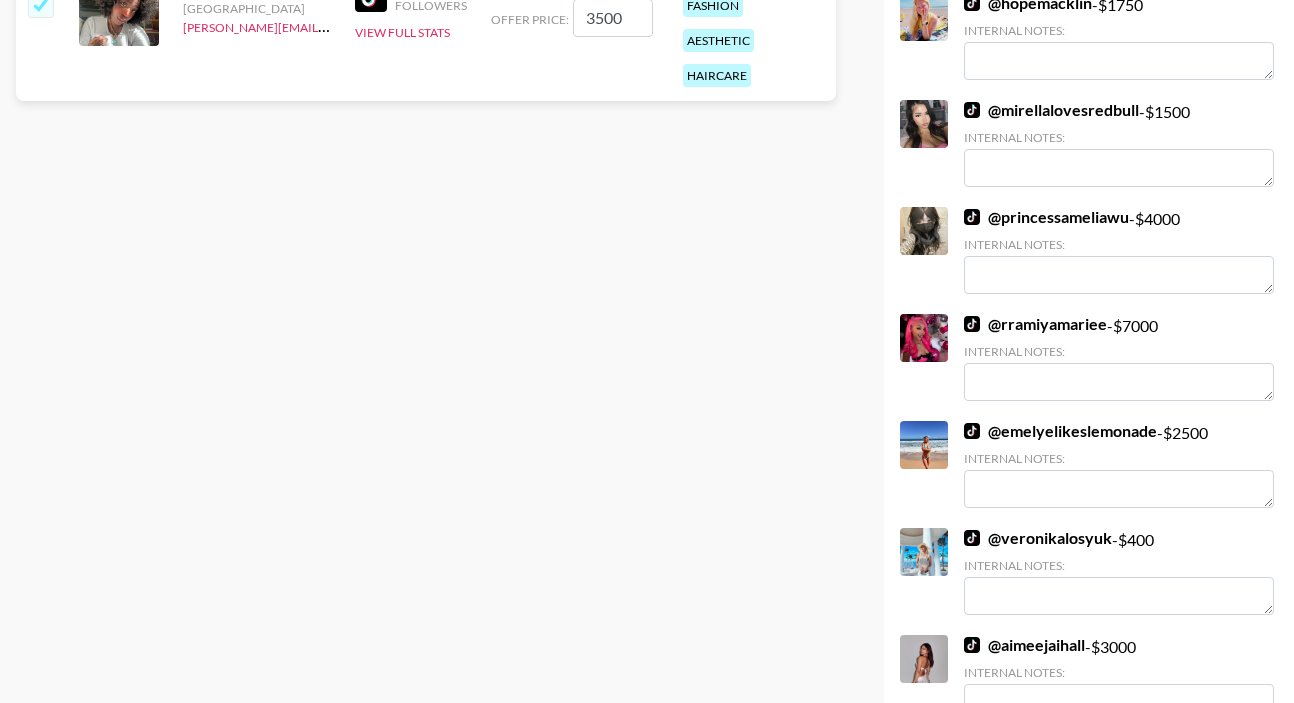 scroll, scrollTop: 0, scrollLeft: 0, axis: both 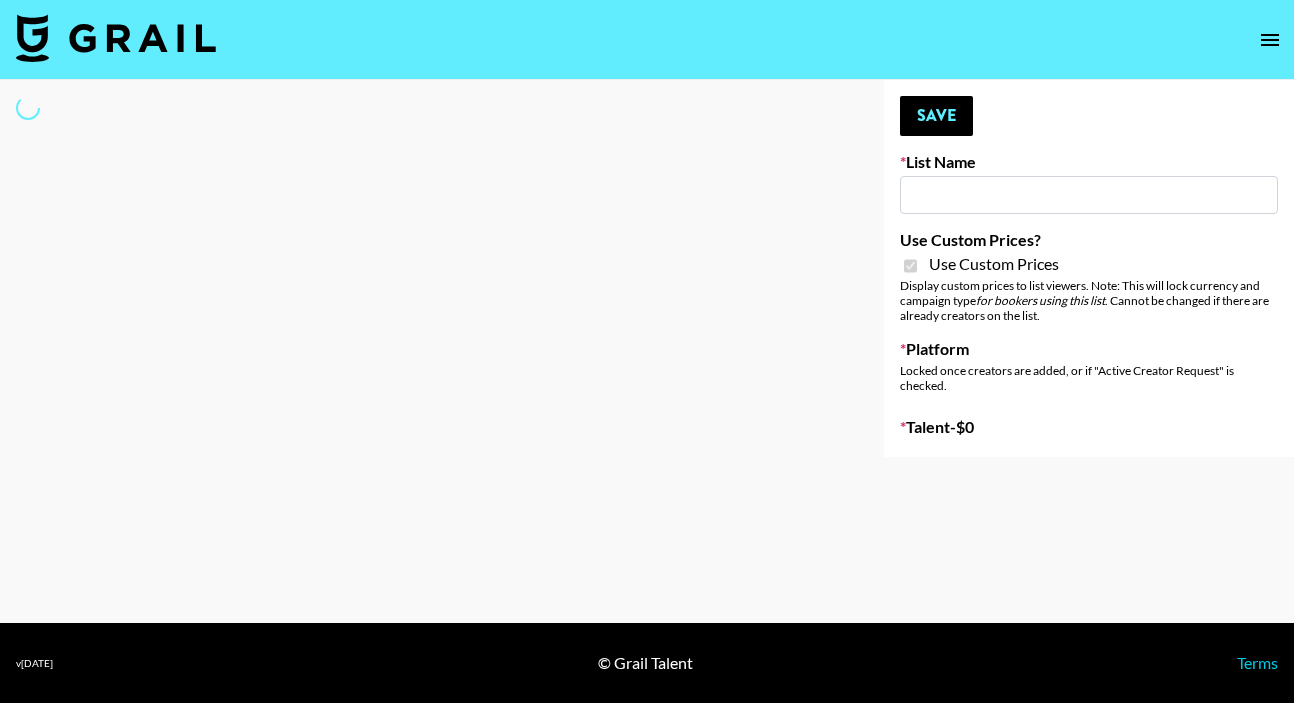 type on "Kinemaster (22nd July)" 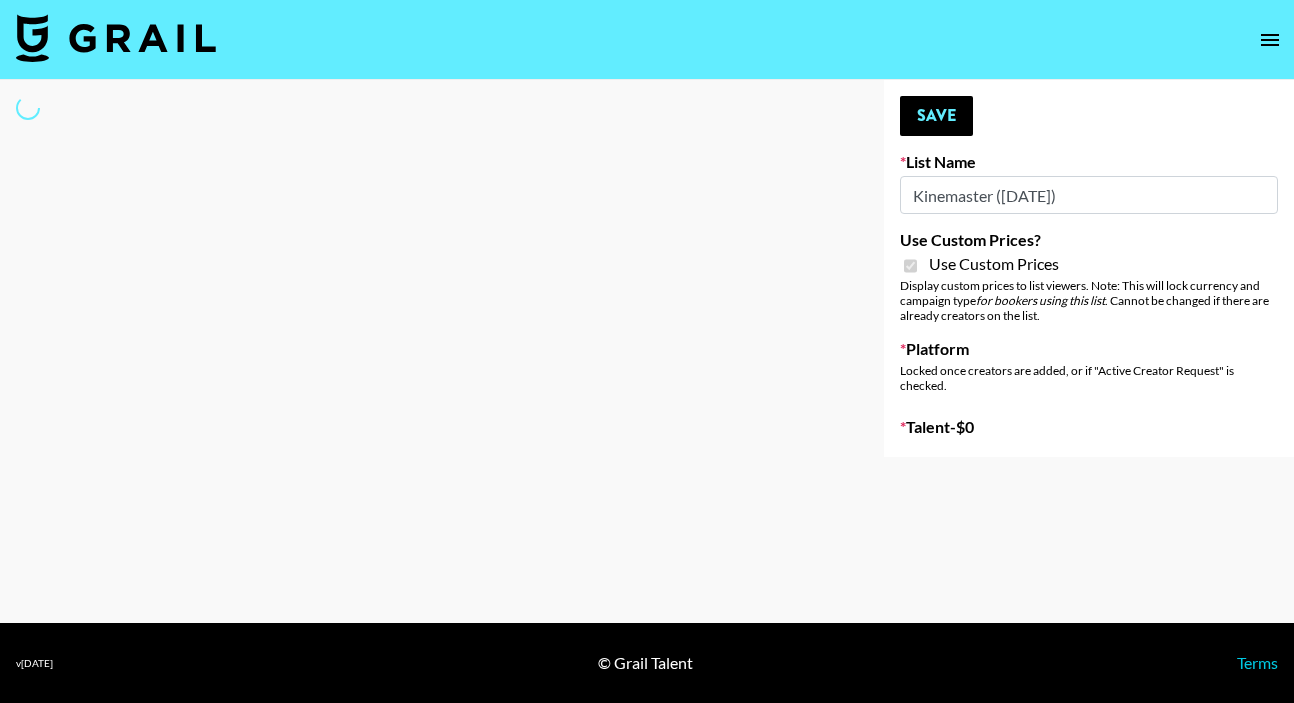 select on "Brand" 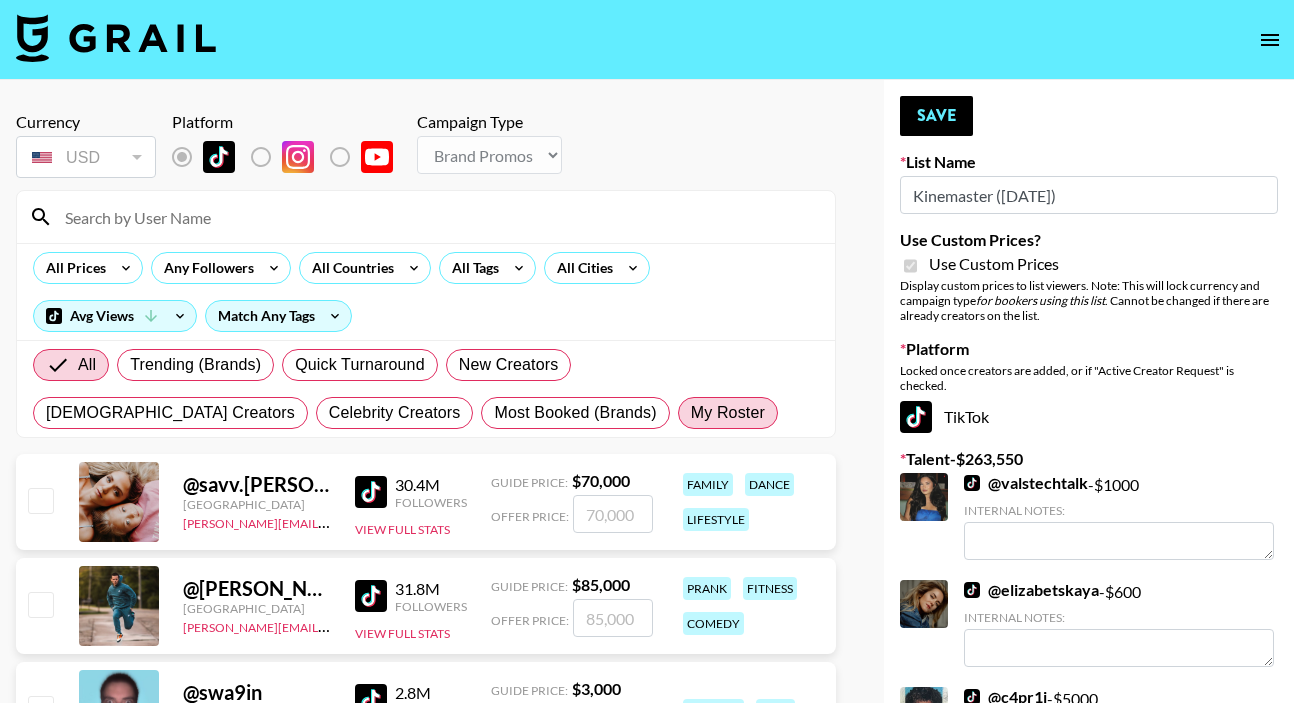 click on "My Roster" at bounding box center [728, 413] 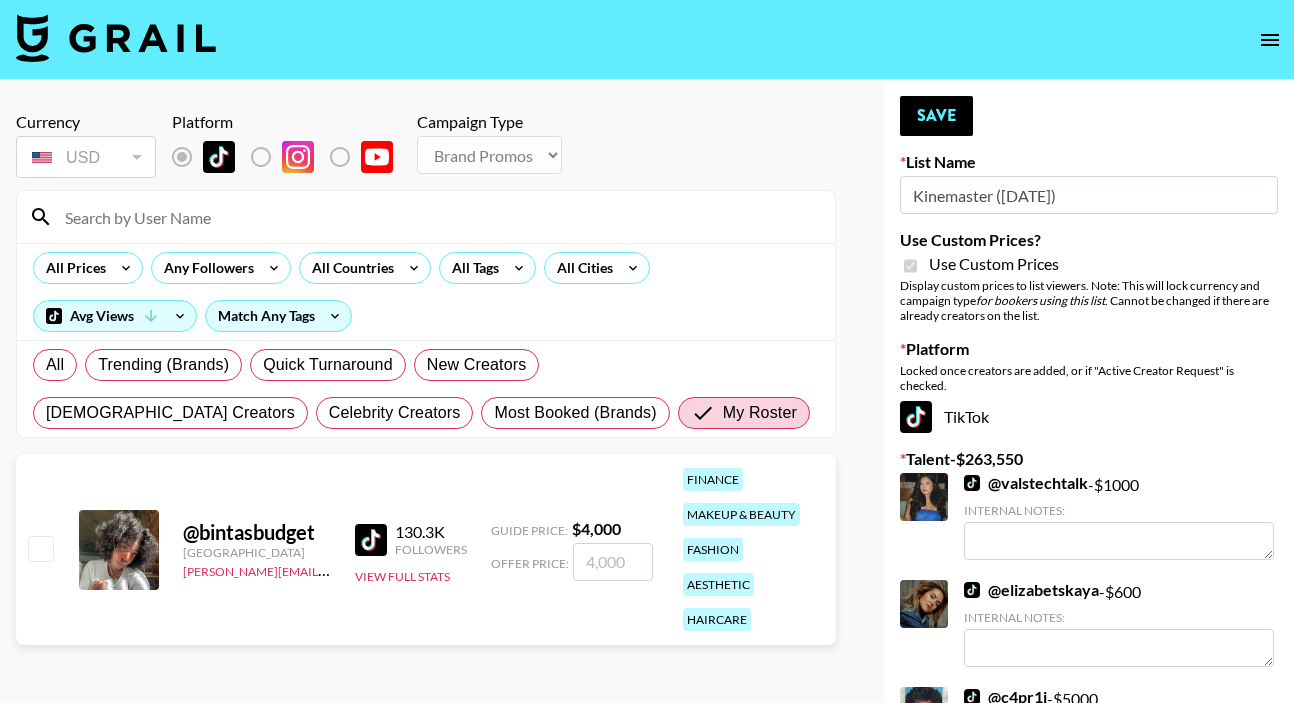 click at bounding box center (613, 562) 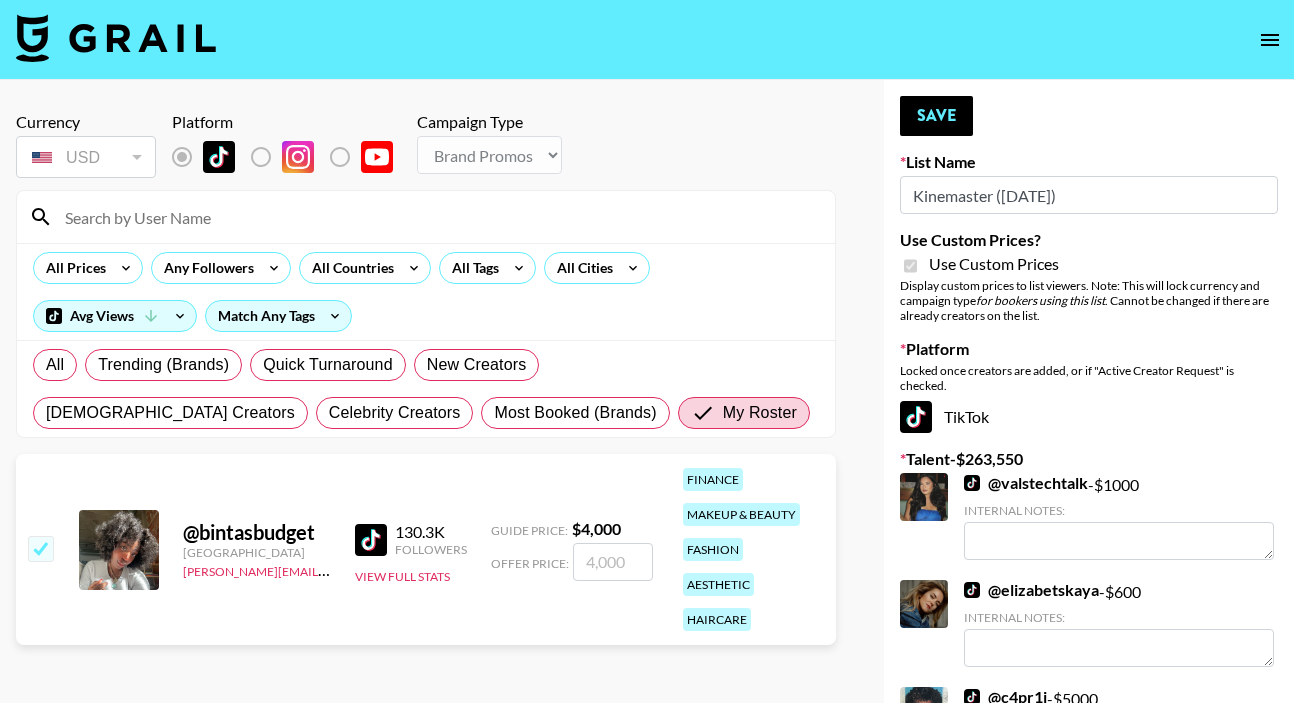 checkbox on "true" 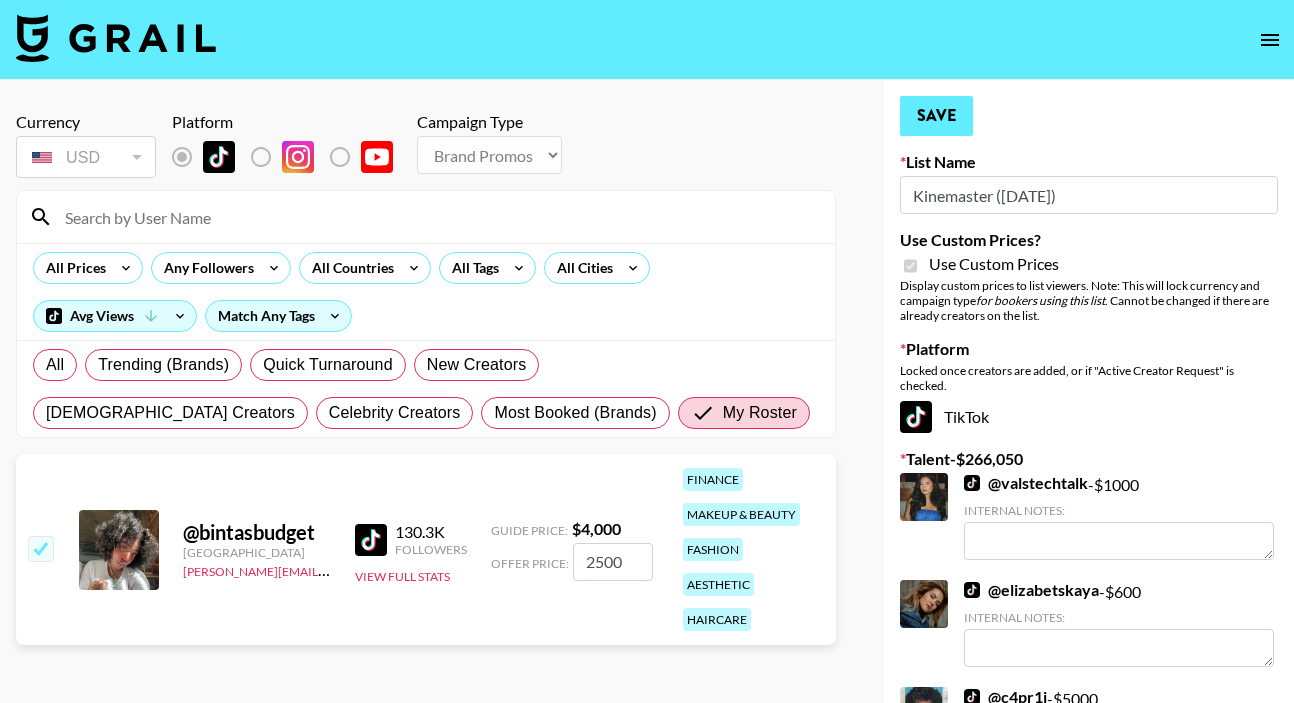 type on "2500" 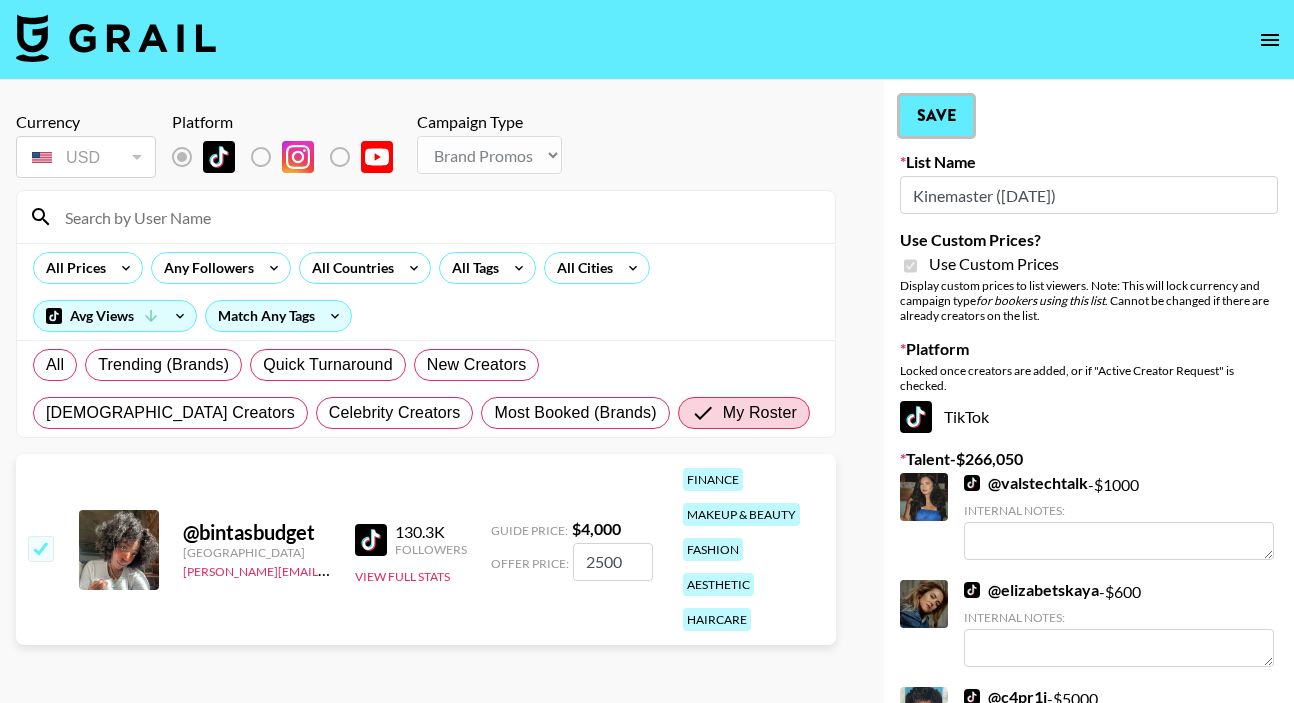click on "Save" at bounding box center (936, 116) 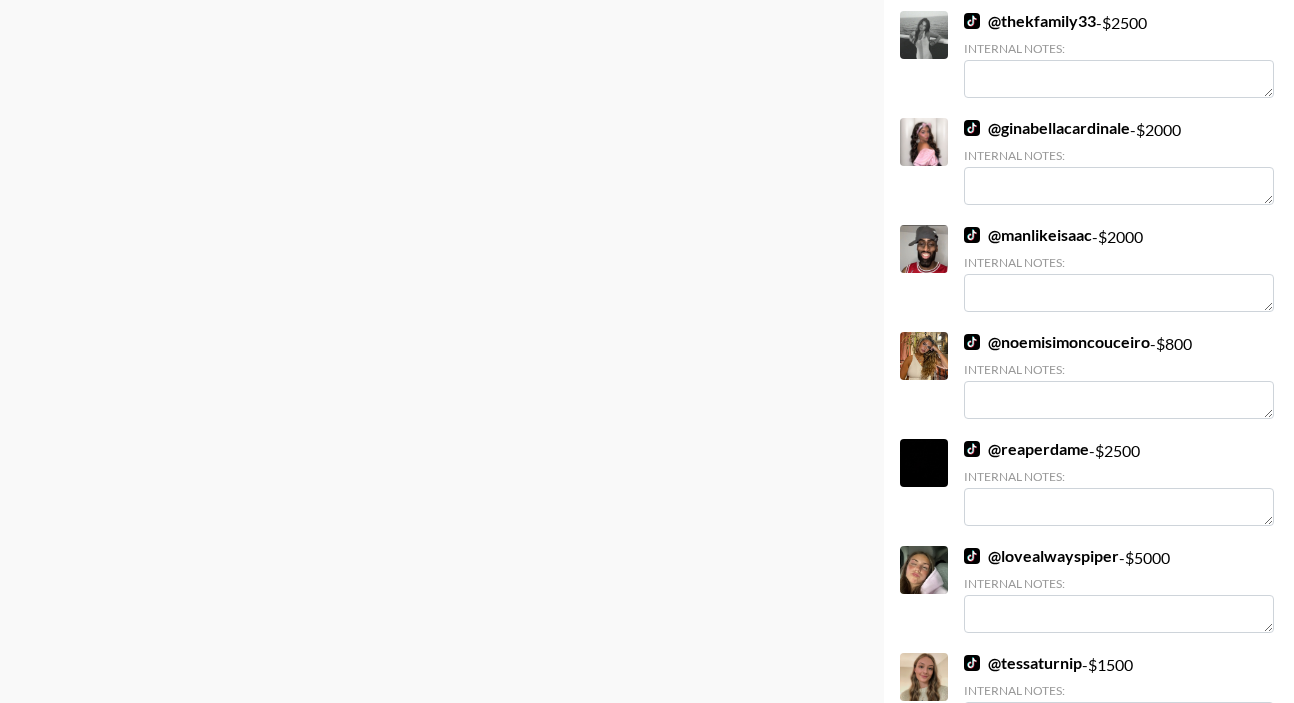 scroll, scrollTop: 0, scrollLeft: 0, axis: both 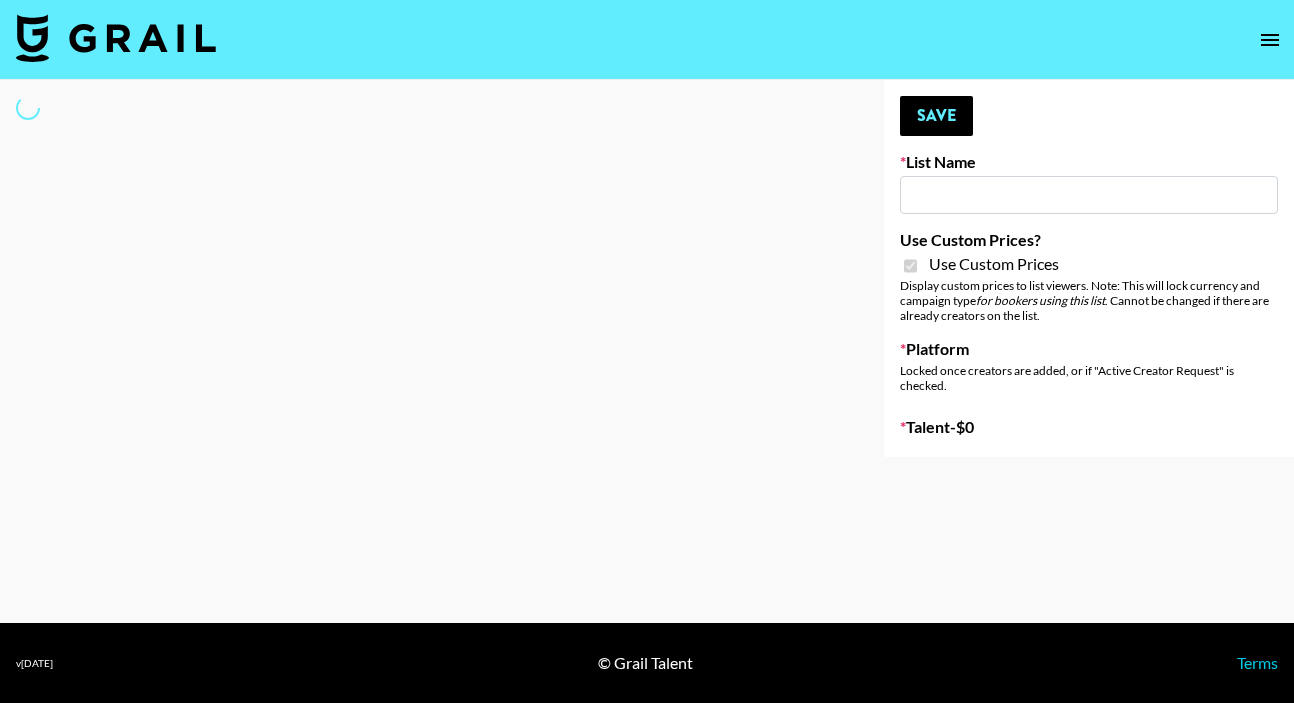 type on "[PERSON_NAME] Events" 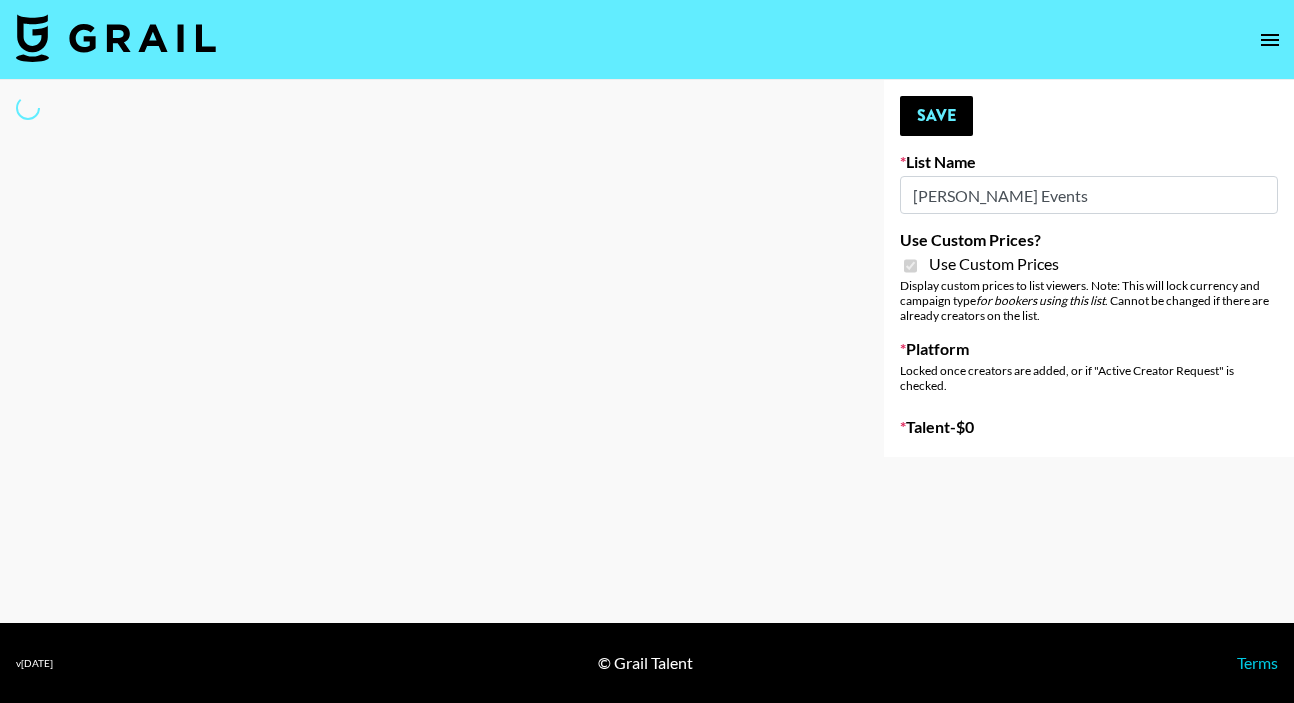 checkbox on "true" 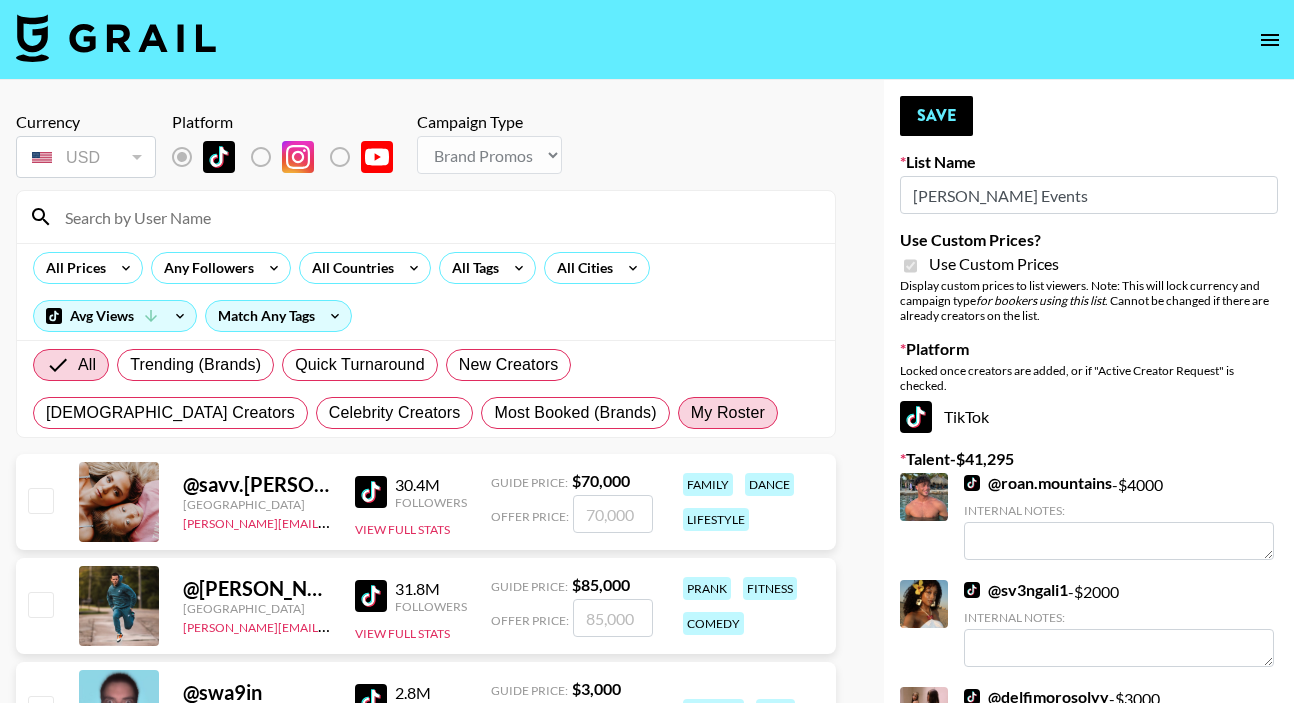 click on "My Roster" at bounding box center [728, 413] 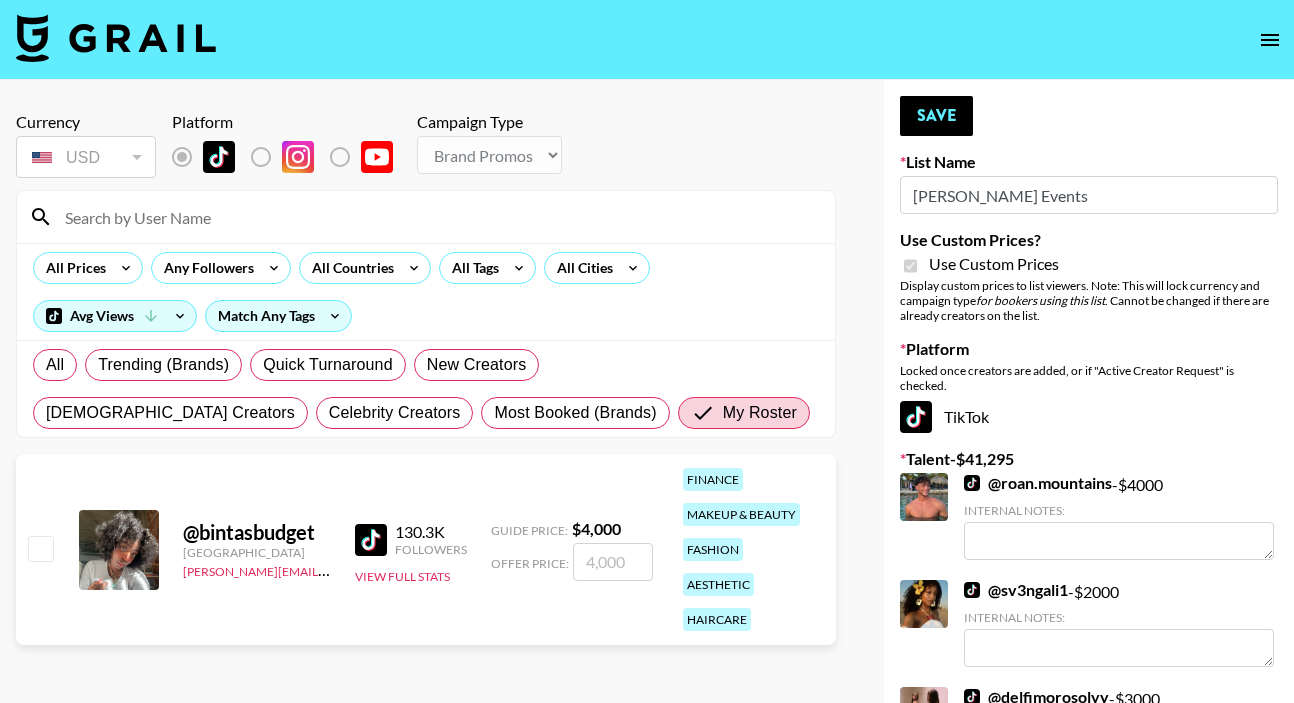 click at bounding box center (40, 548) 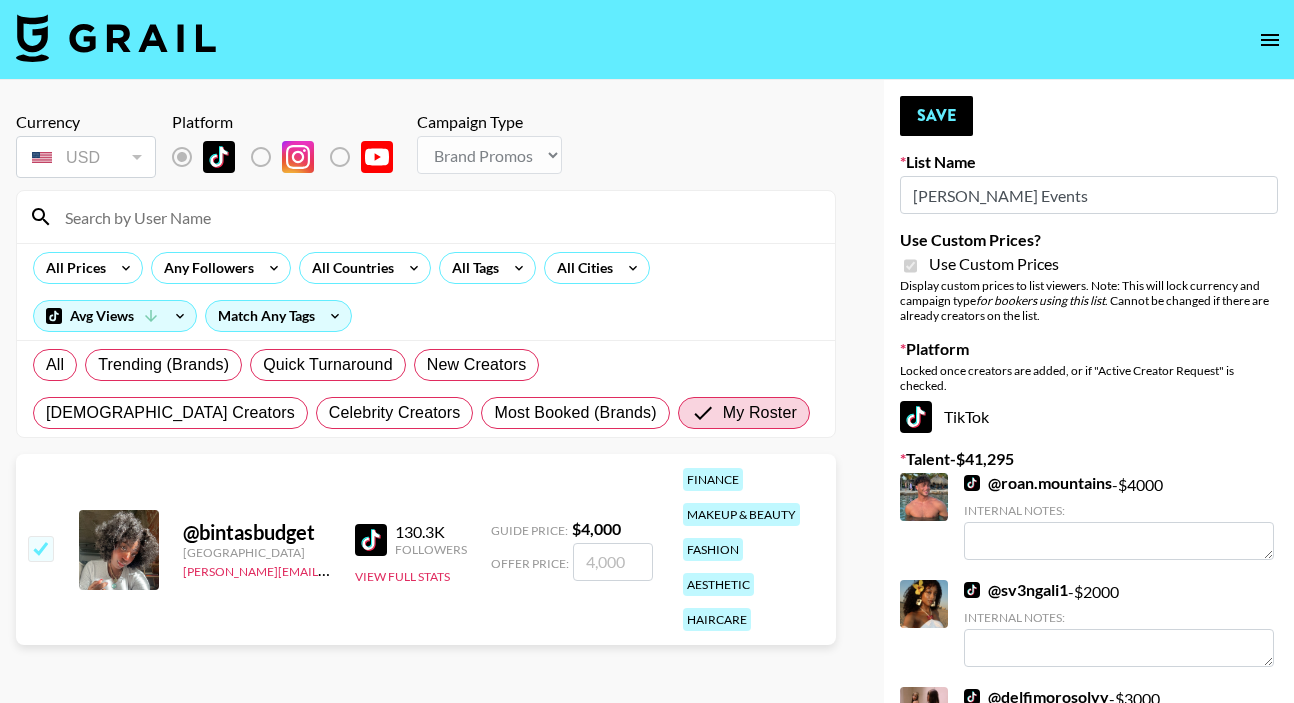 checkbox on "true" 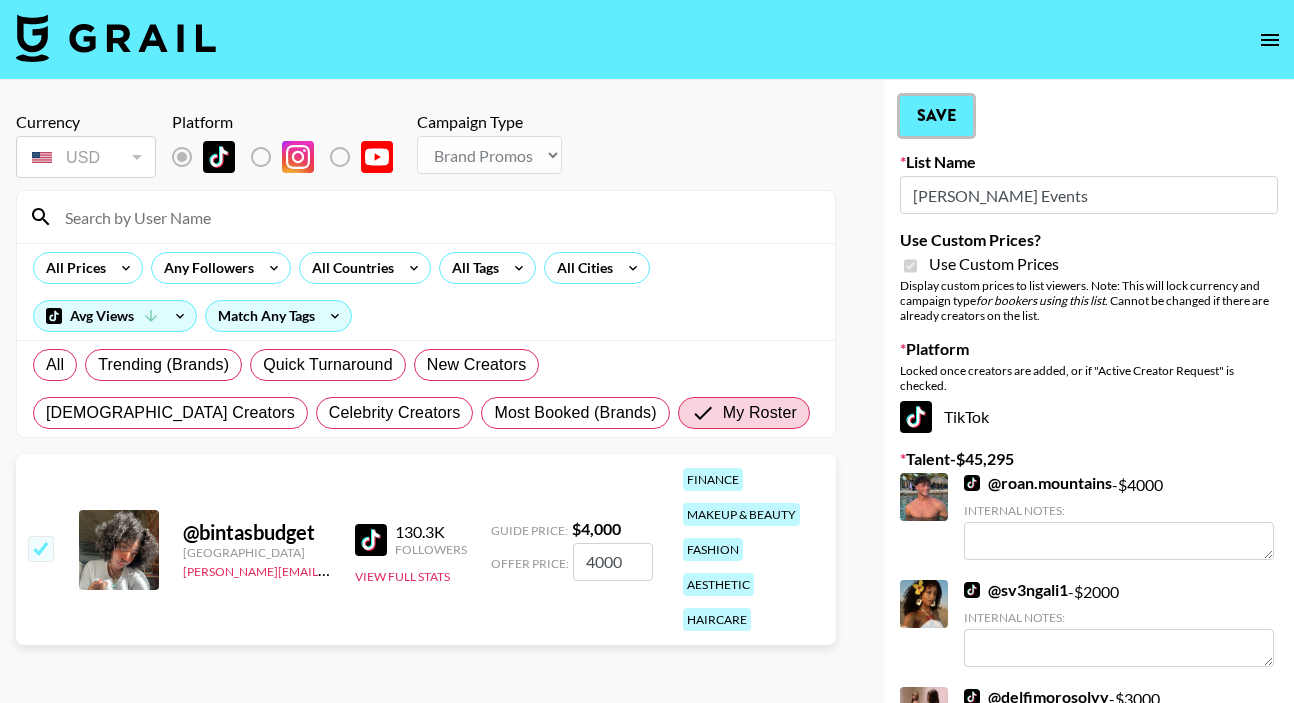 click on "Save" at bounding box center [936, 116] 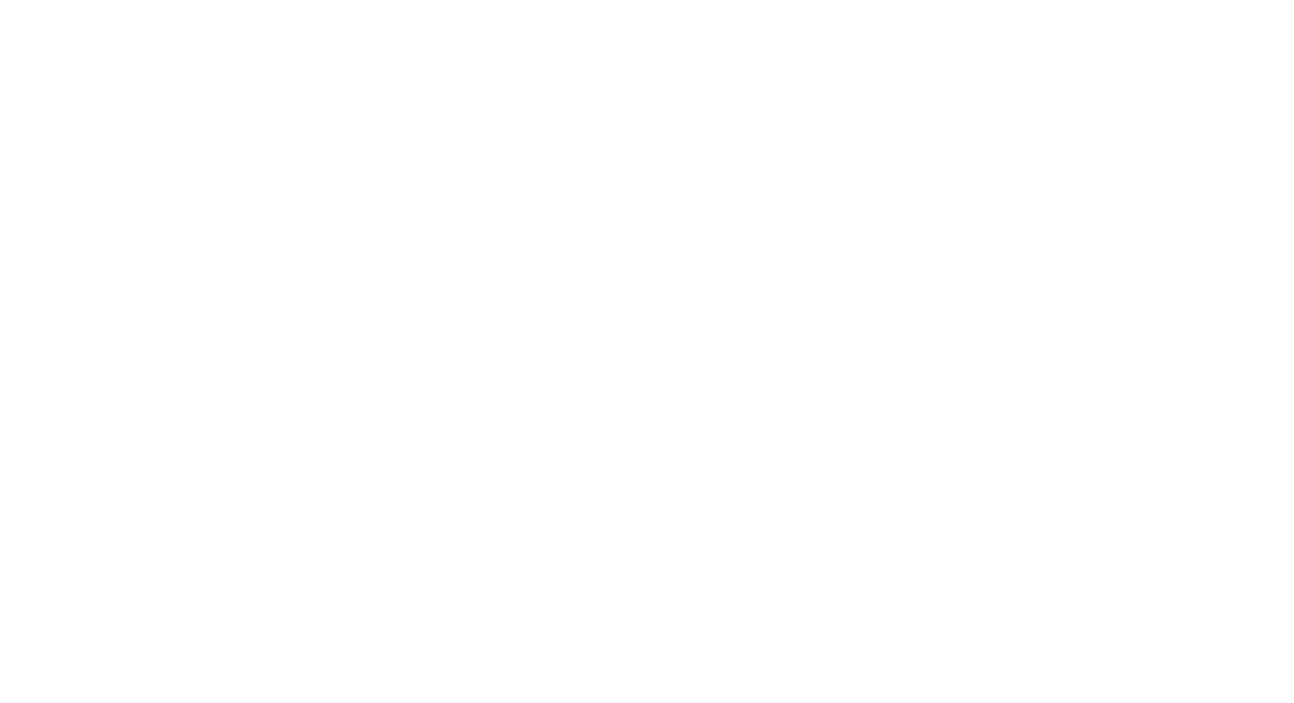 scroll, scrollTop: 0, scrollLeft: 0, axis: both 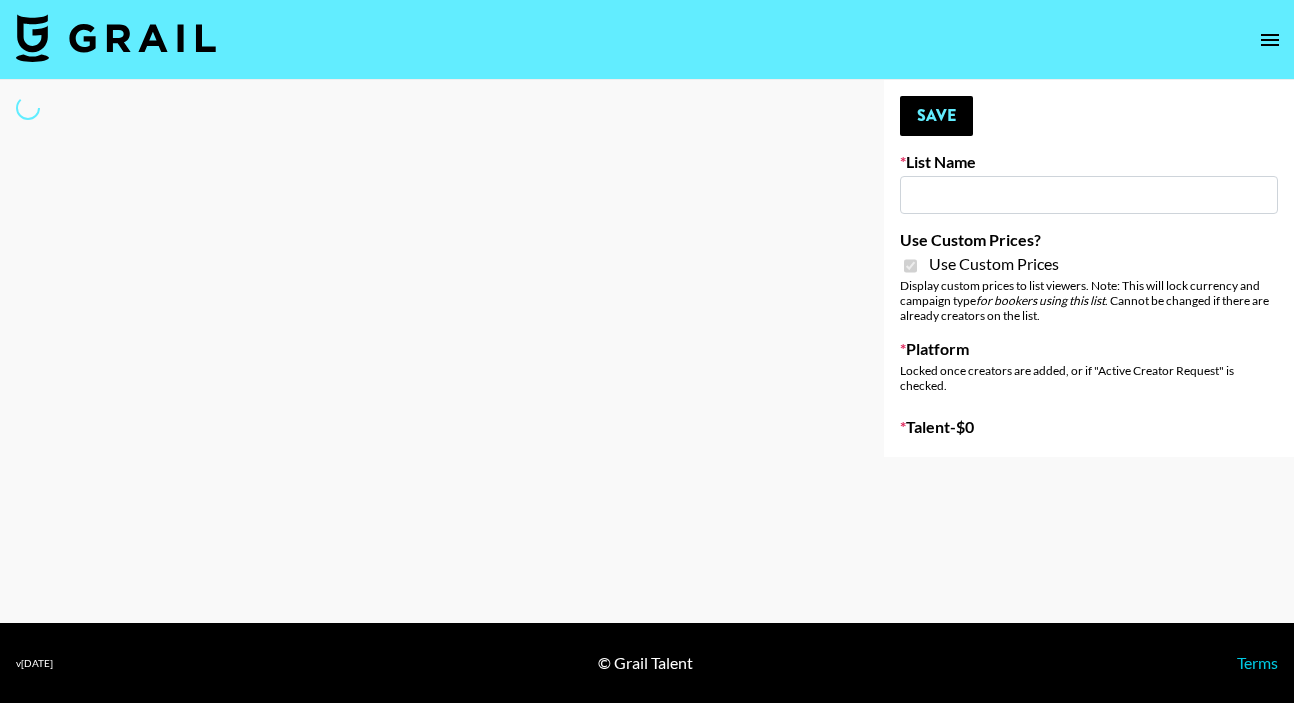type on "Cetaphil Micros" 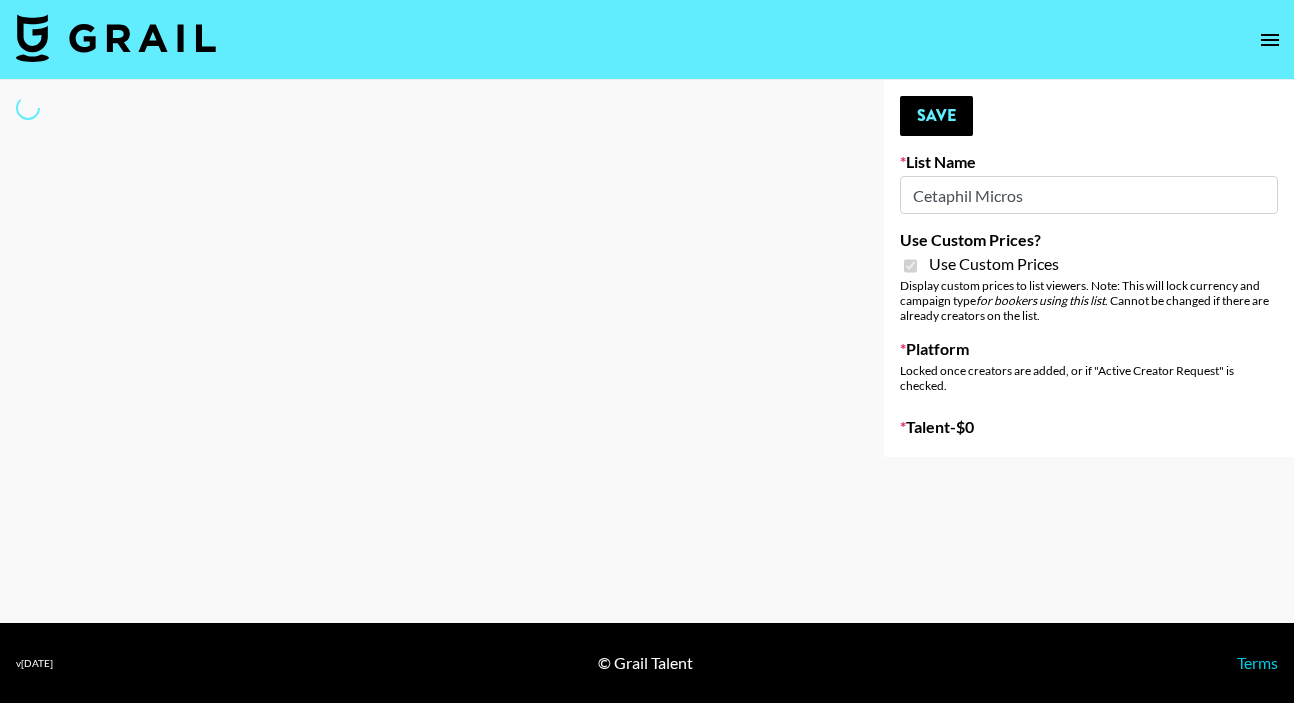 select on "Brand" 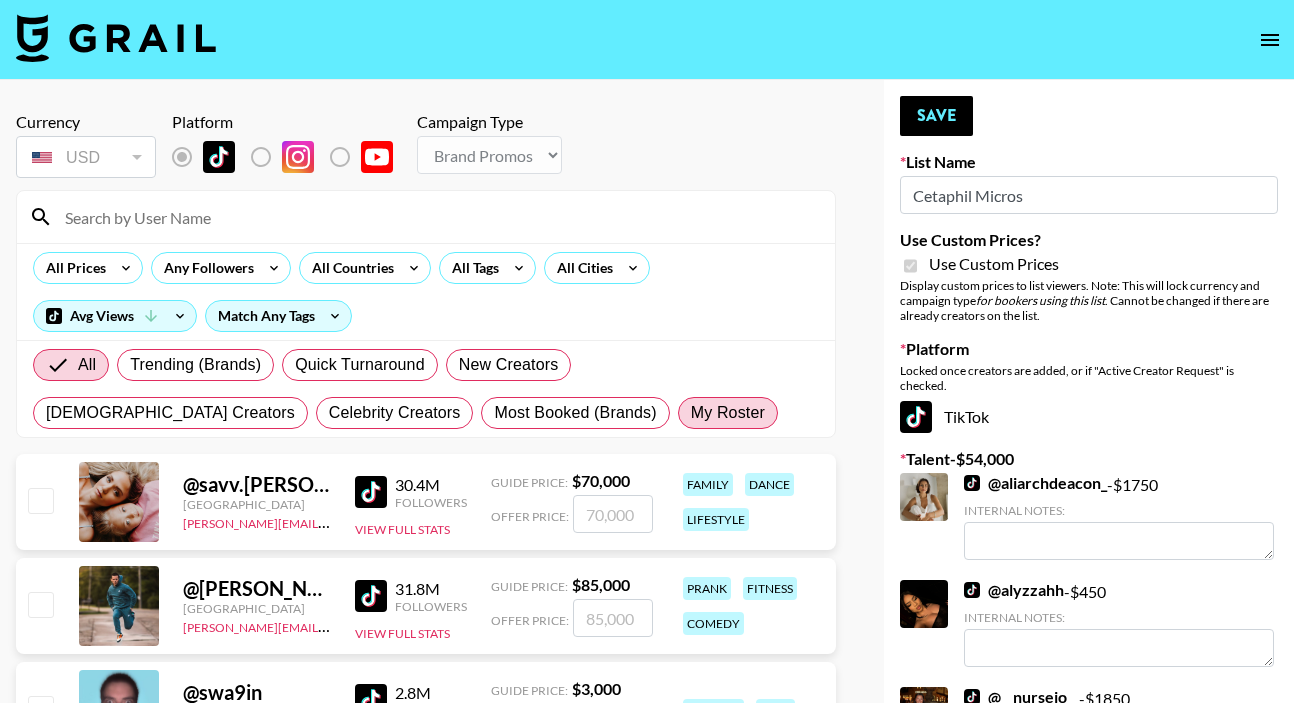 click on "My Roster" at bounding box center (728, 413) 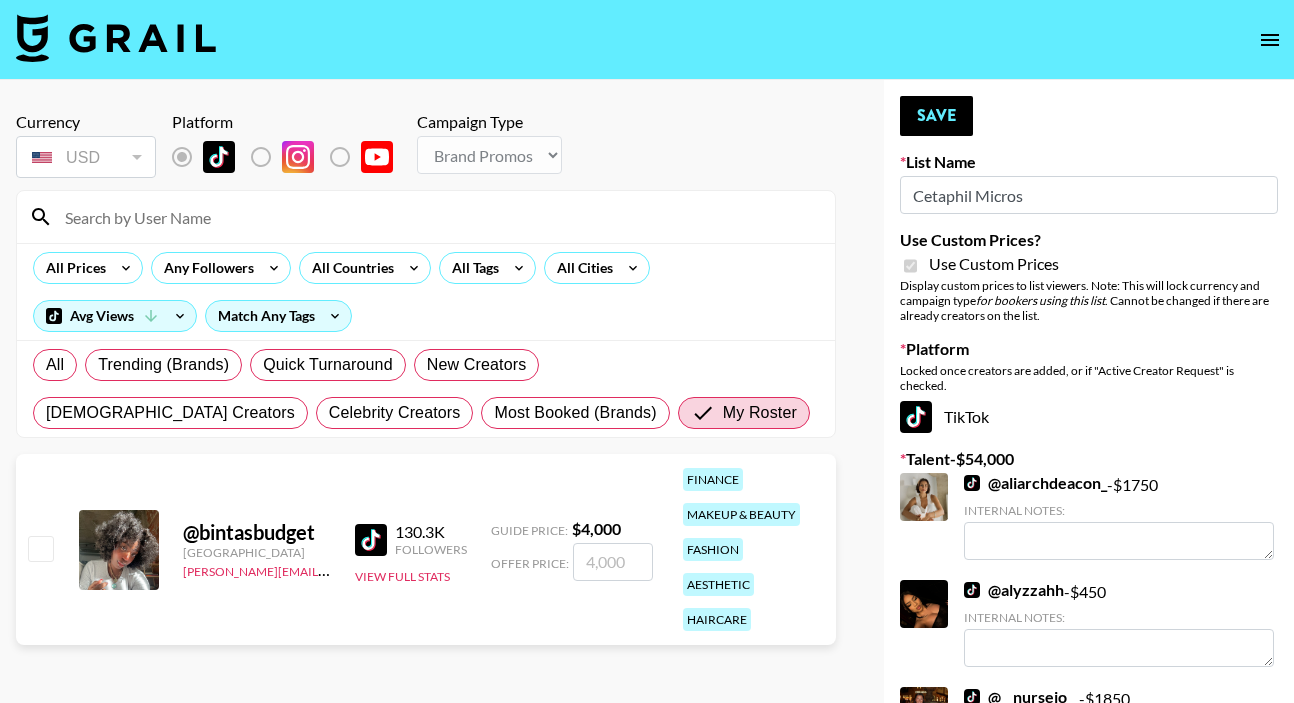 click at bounding box center [40, 548] 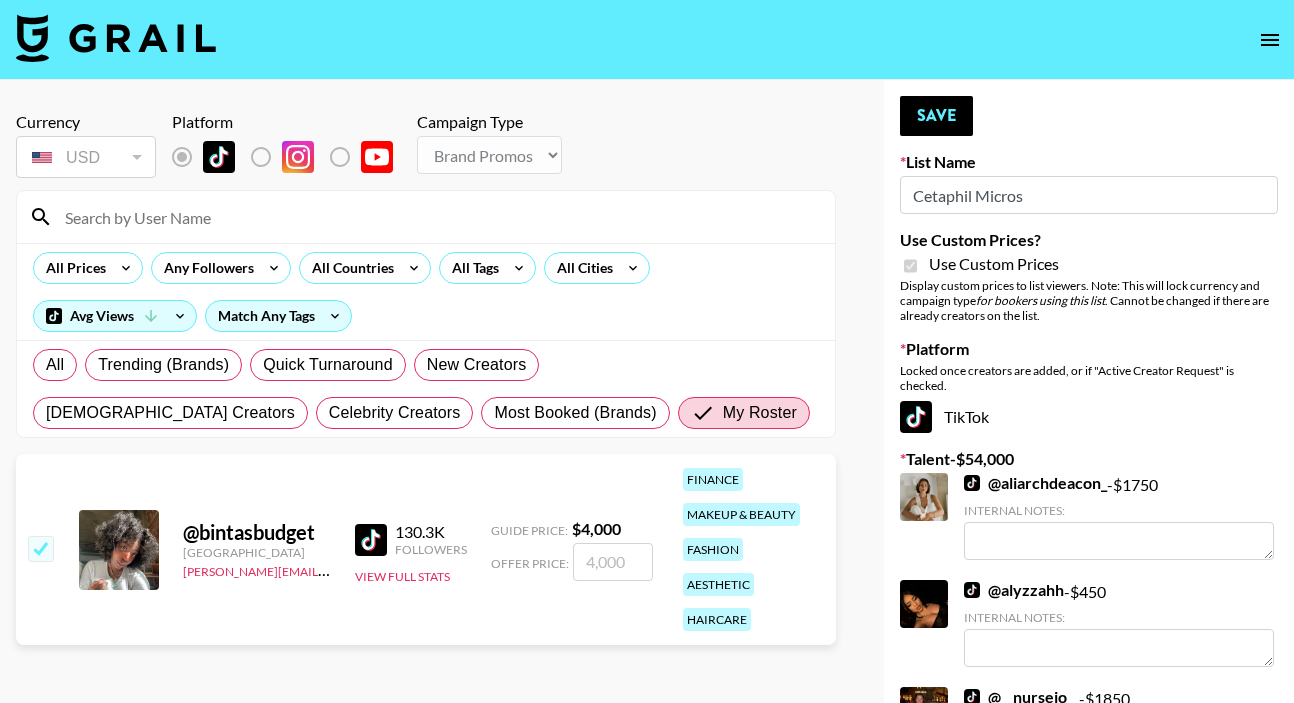 checkbox on "true" 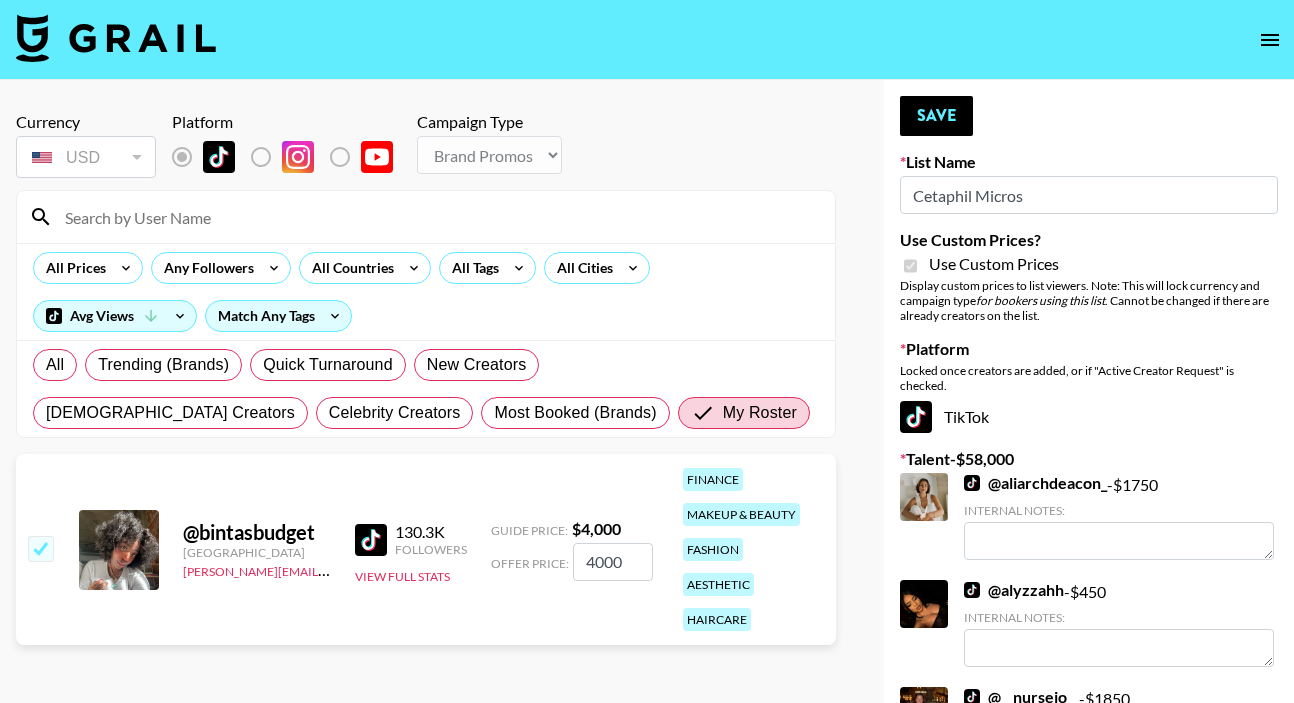 click on "4000" at bounding box center [613, 562] 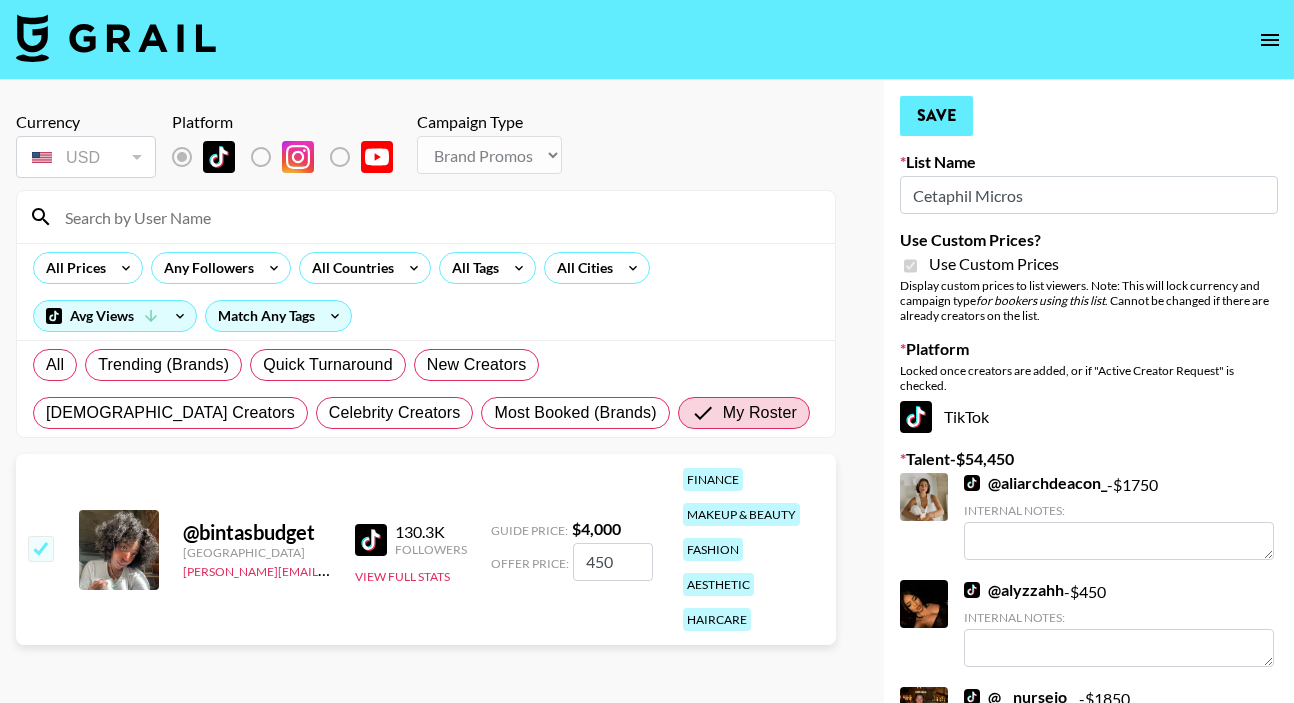 type on "450" 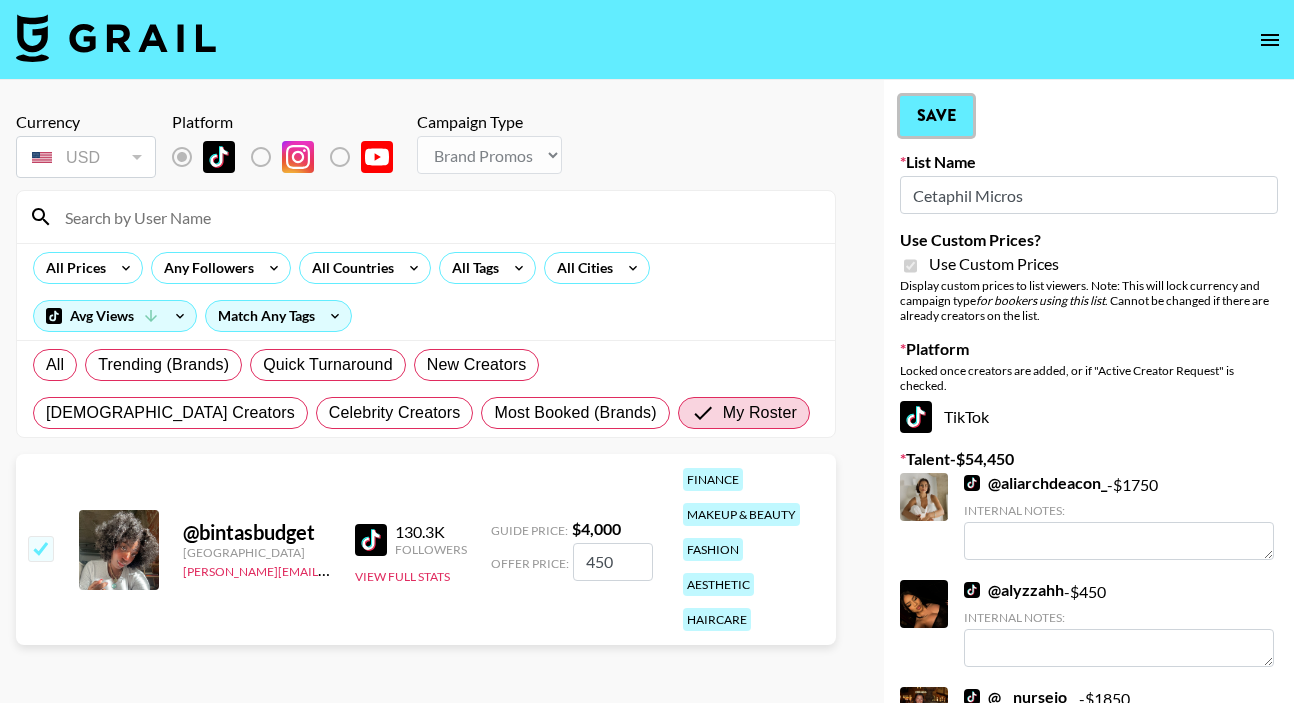 click on "Save" at bounding box center [936, 116] 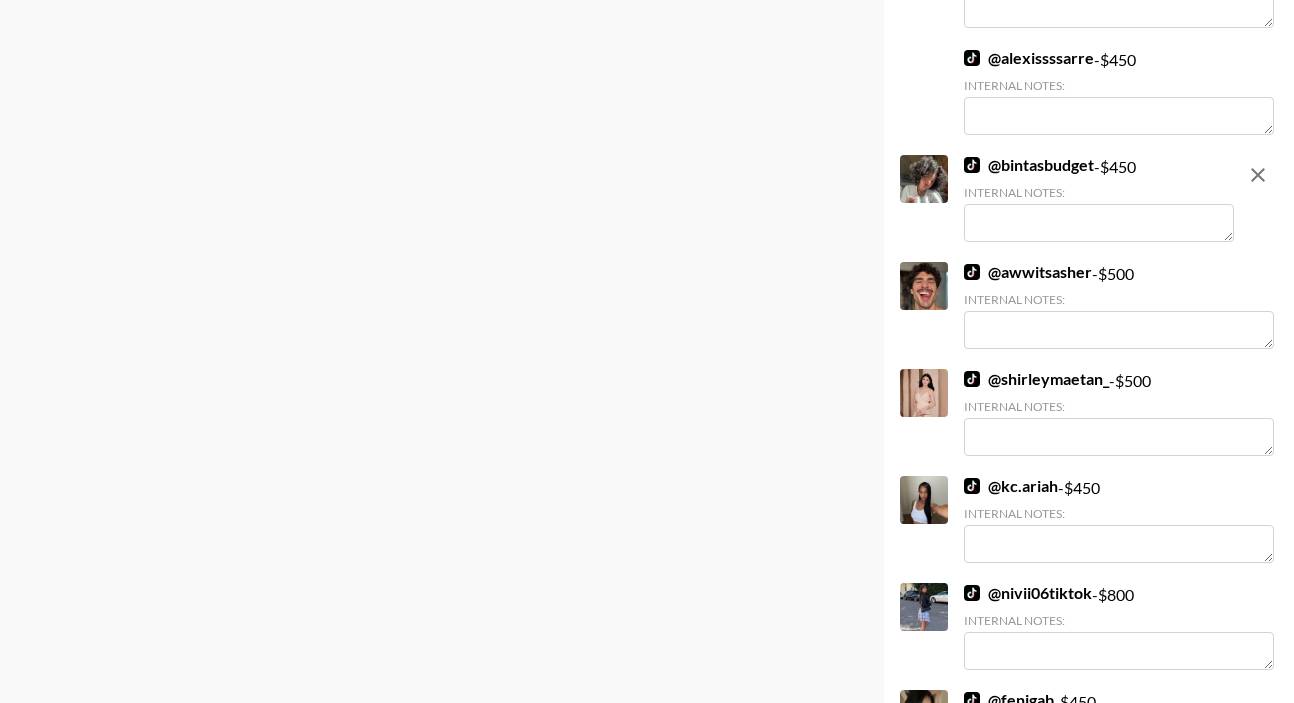 scroll, scrollTop: 3813, scrollLeft: 0, axis: vertical 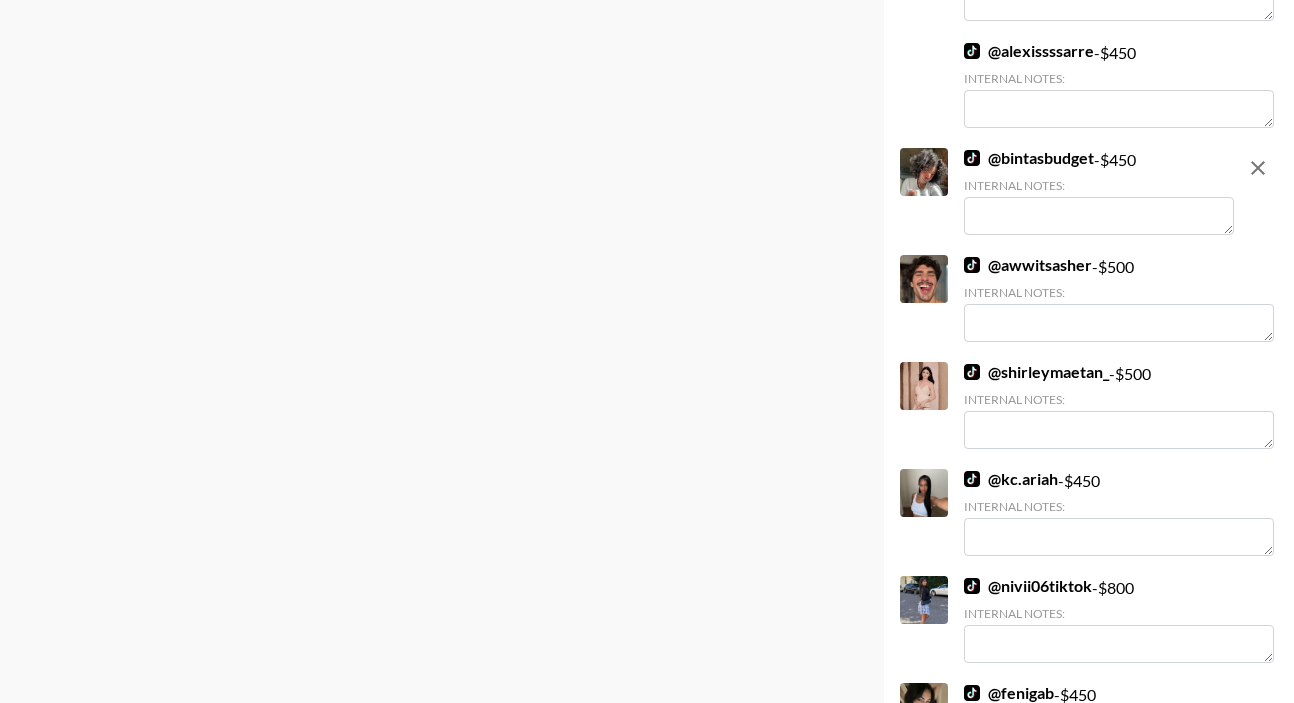 click at bounding box center (1099, 216) 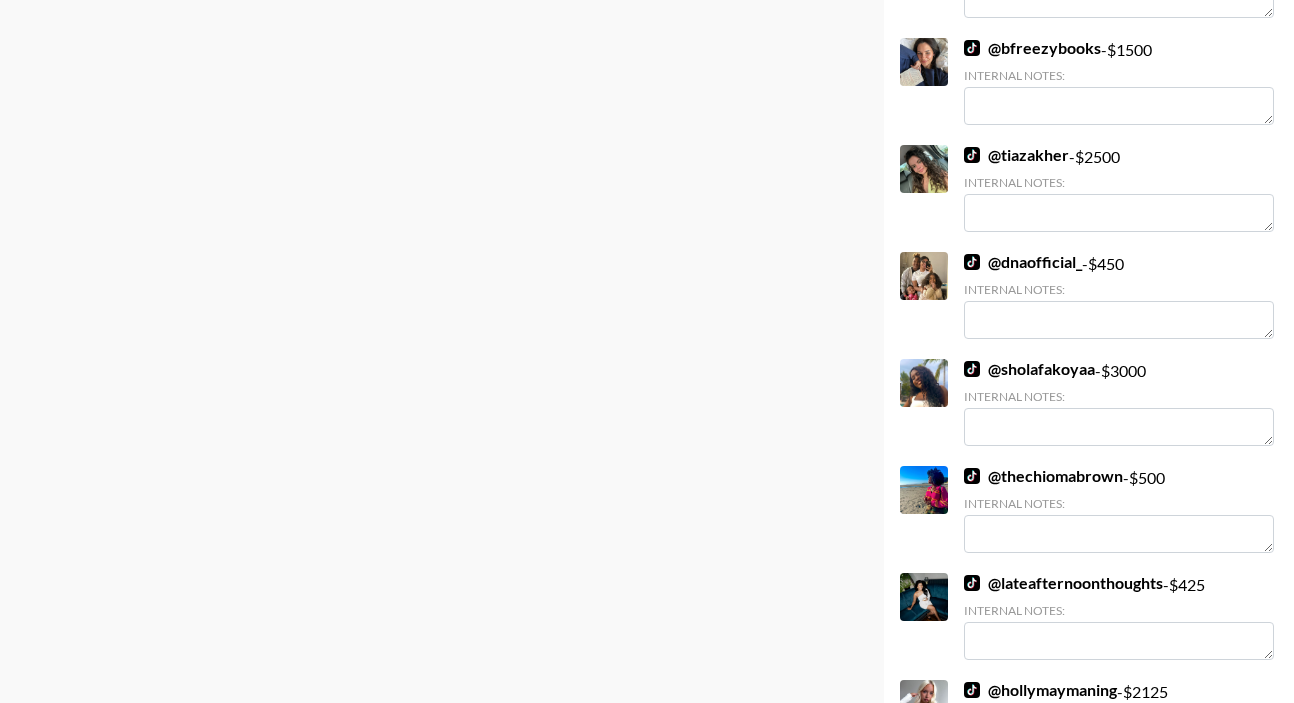scroll, scrollTop: 0, scrollLeft: 0, axis: both 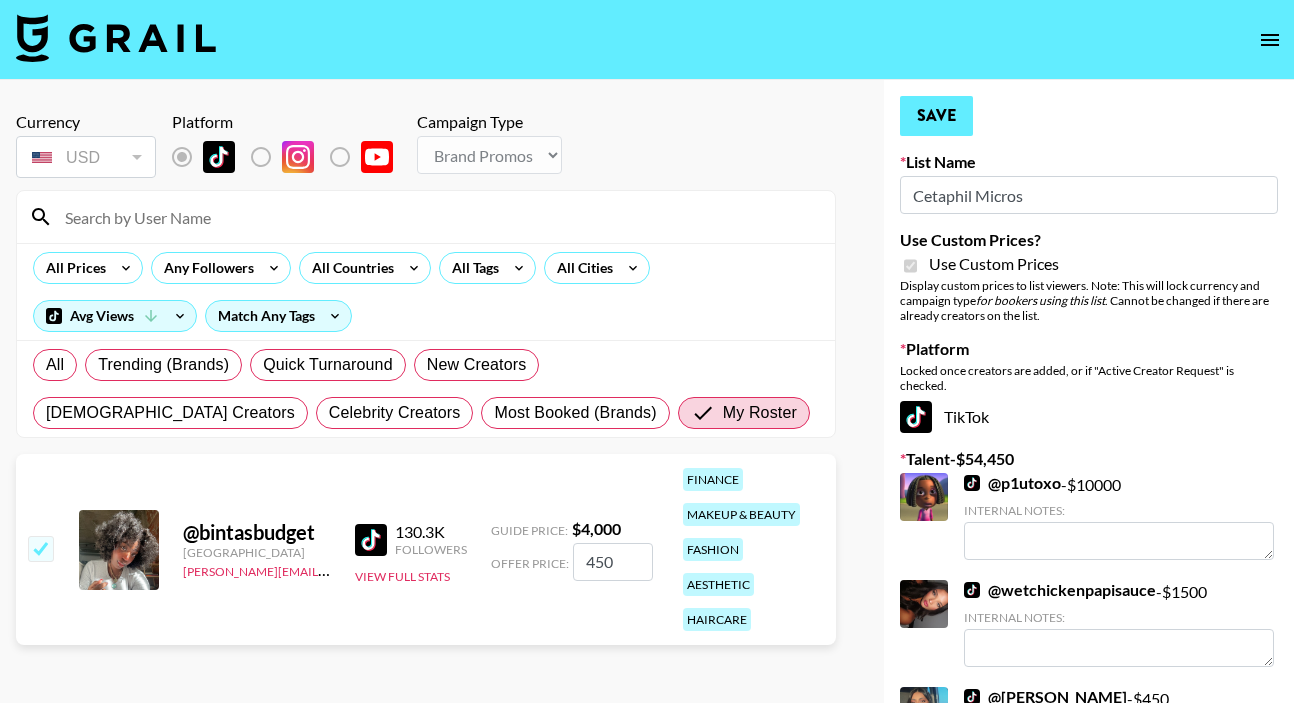 type on "@defnotbintaa account" 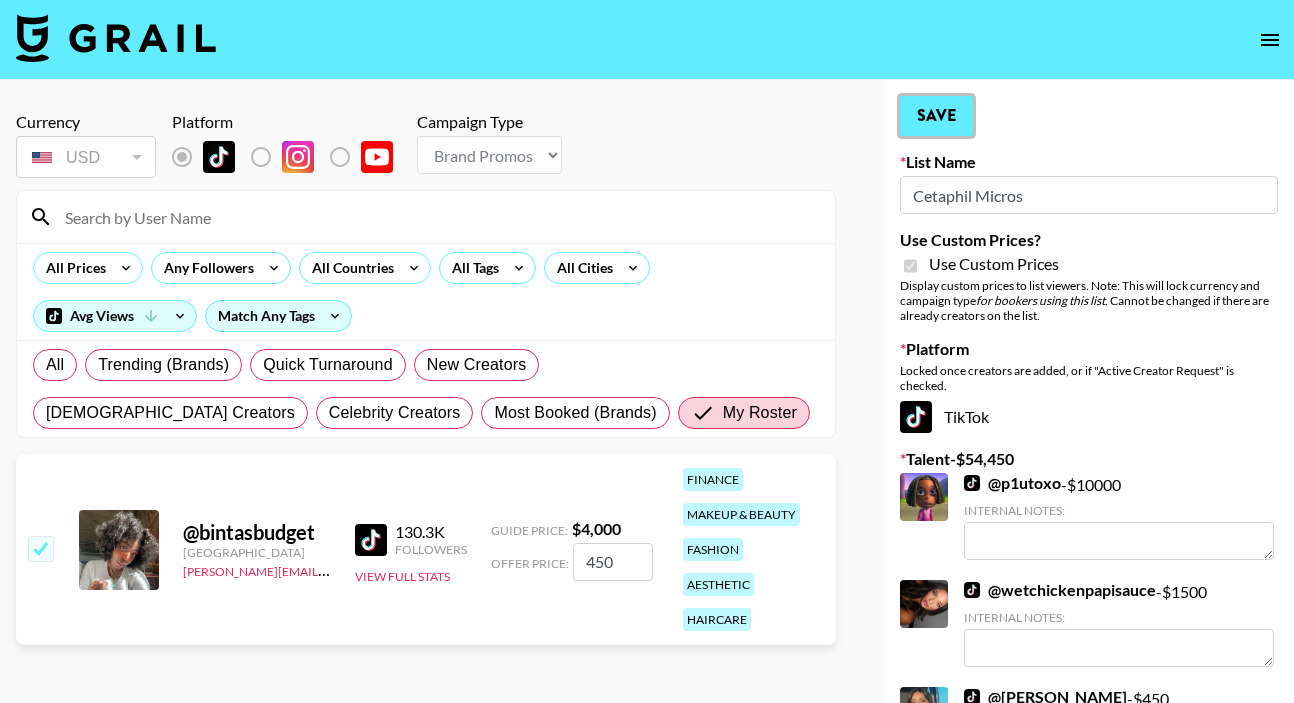 click on "Save" at bounding box center [936, 116] 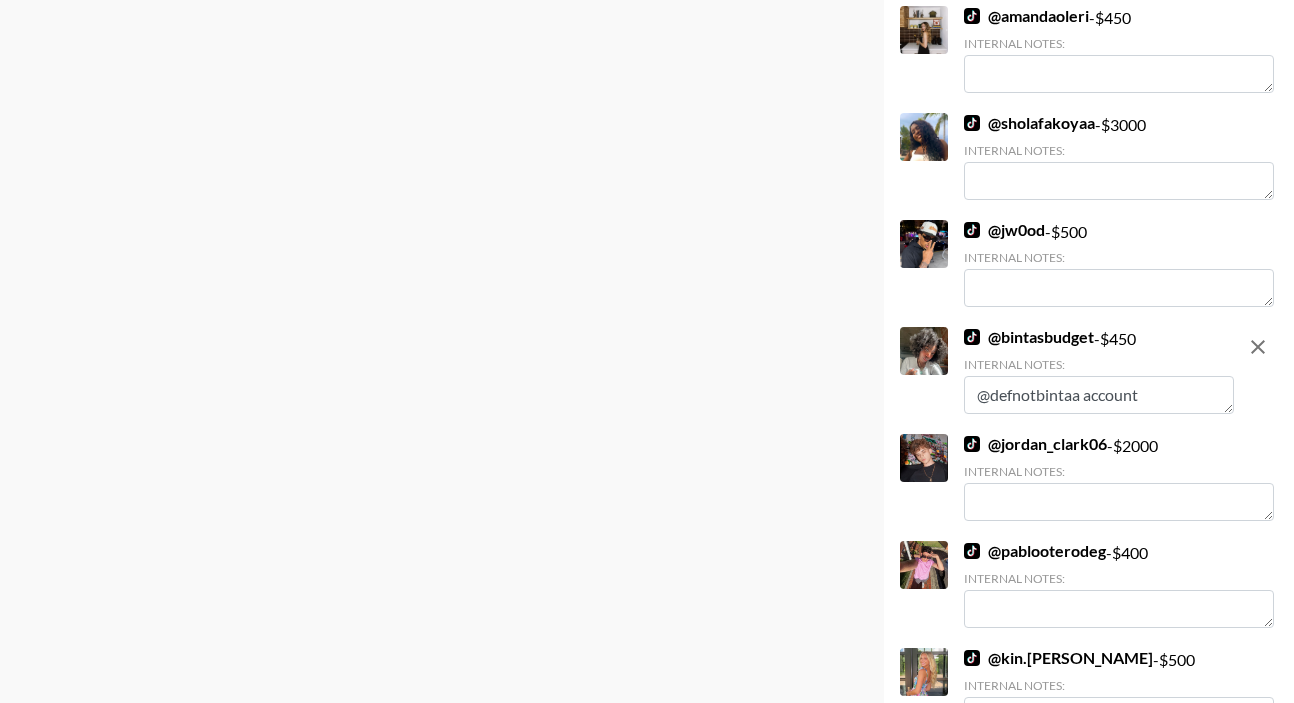 scroll, scrollTop: 2336, scrollLeft: 0, axis: vertical 